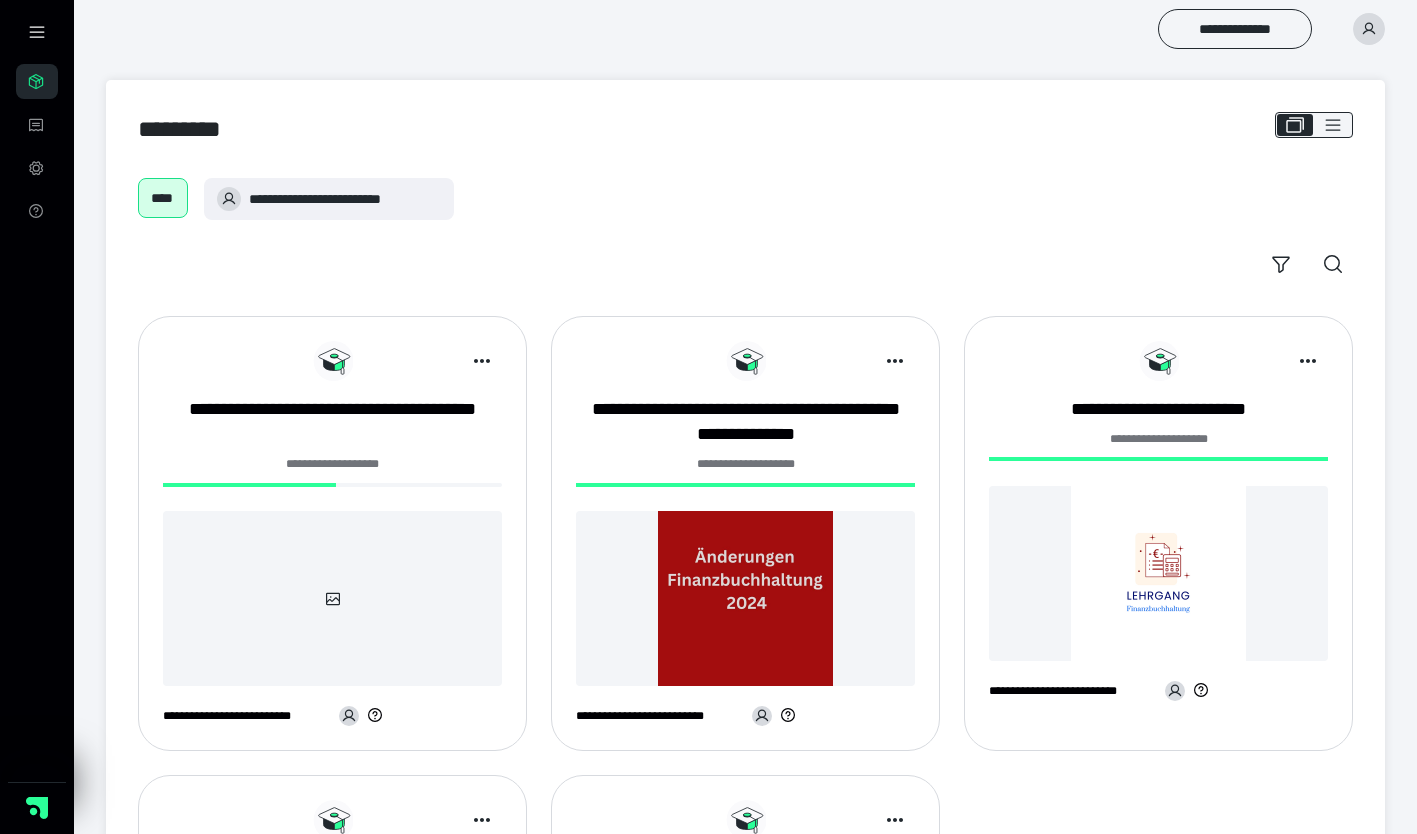 scroll, scrollTop: 0, scrollLeft: 0, axis: both 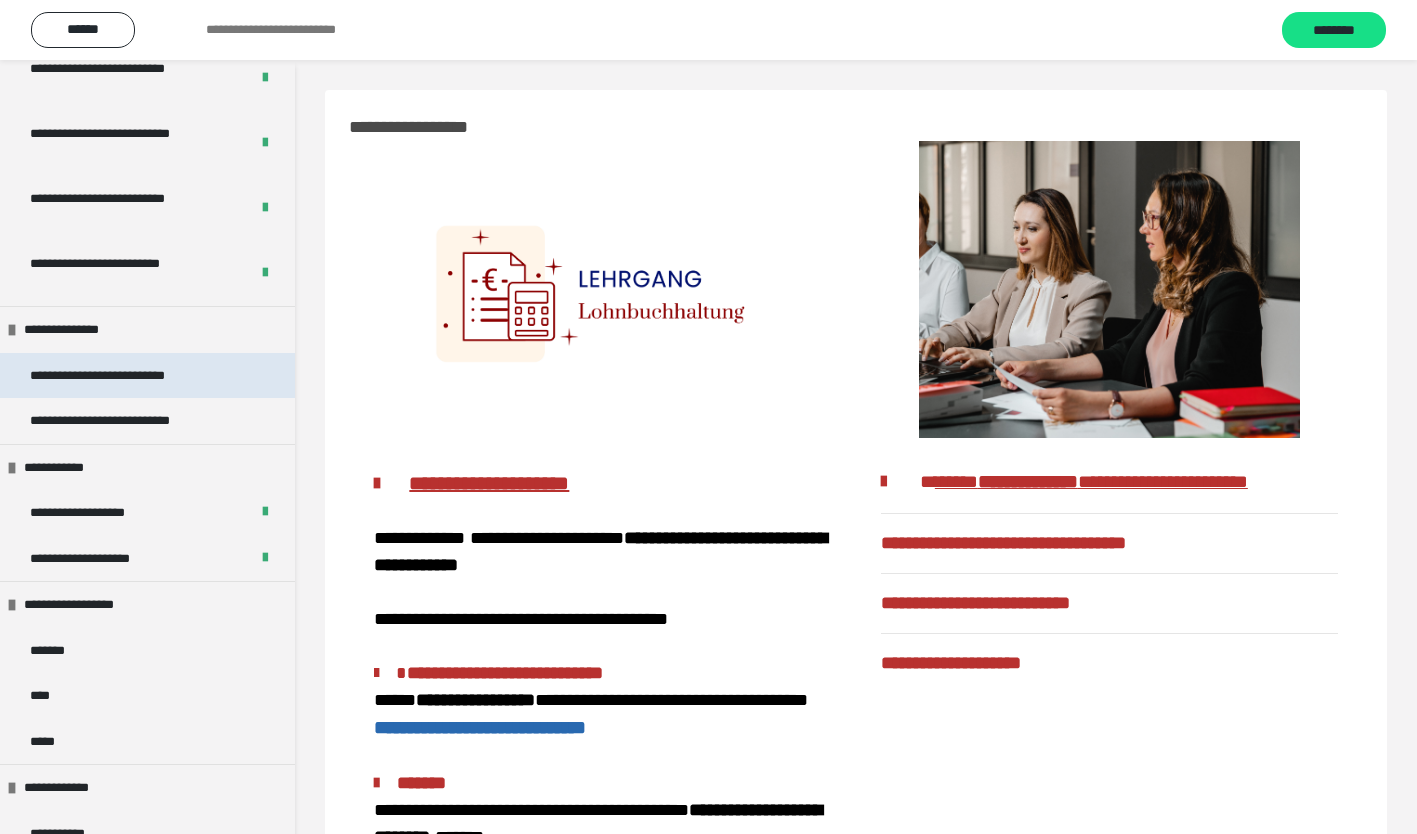 click on "**********" at bounding box center [122, 376] 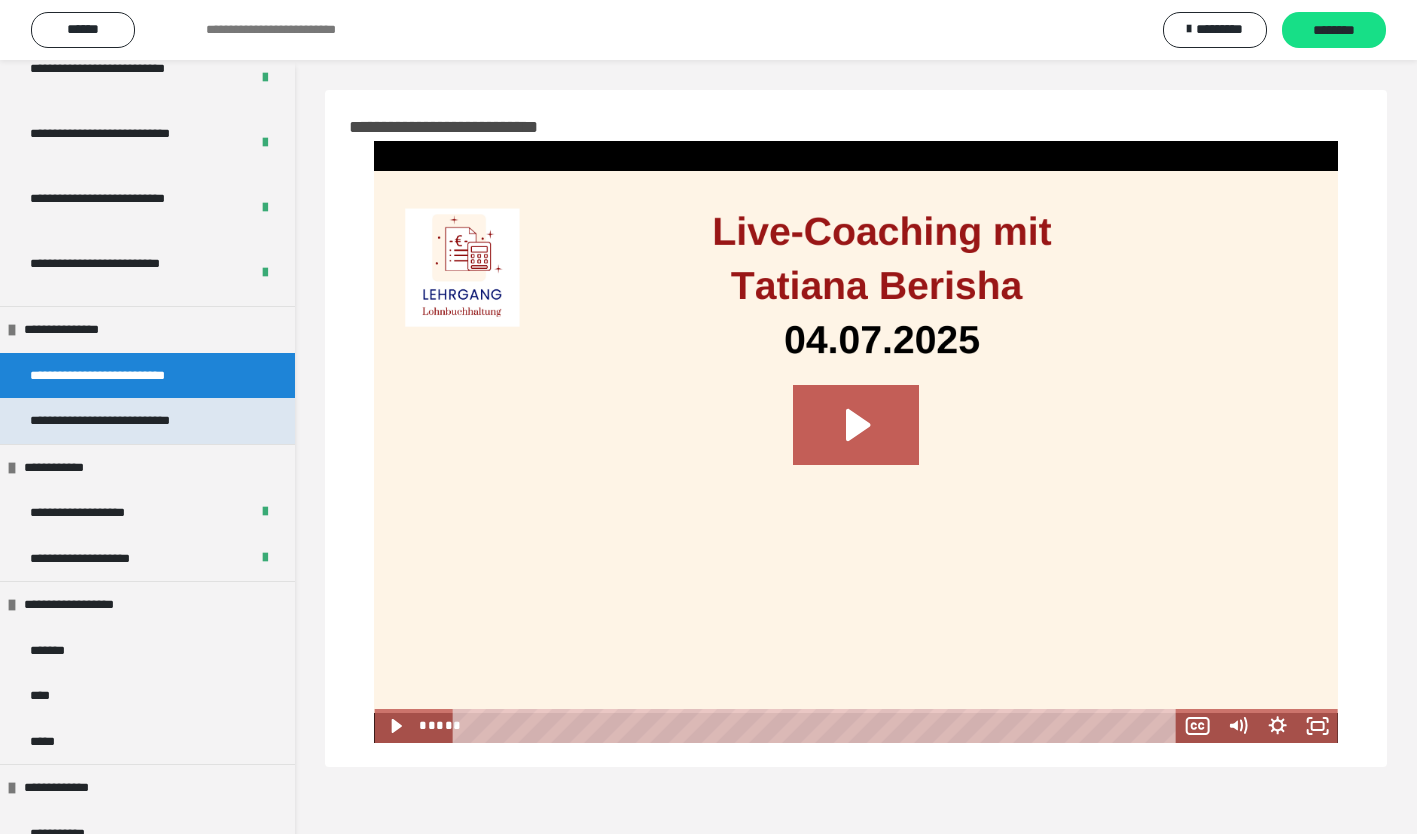 click on "**********" at bounding box center (130, 421) 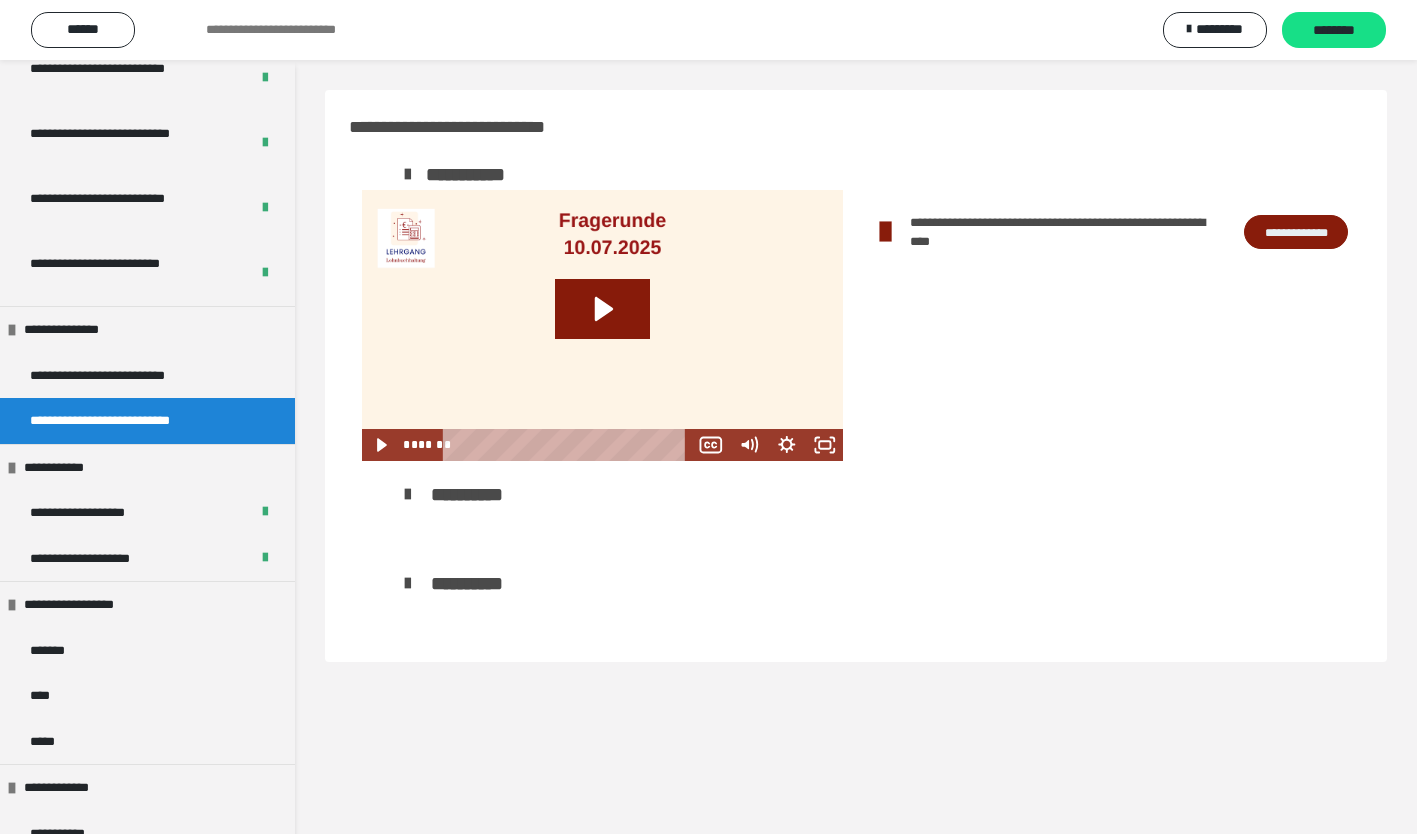 click on "**********" at bounding box center (1296, 232) 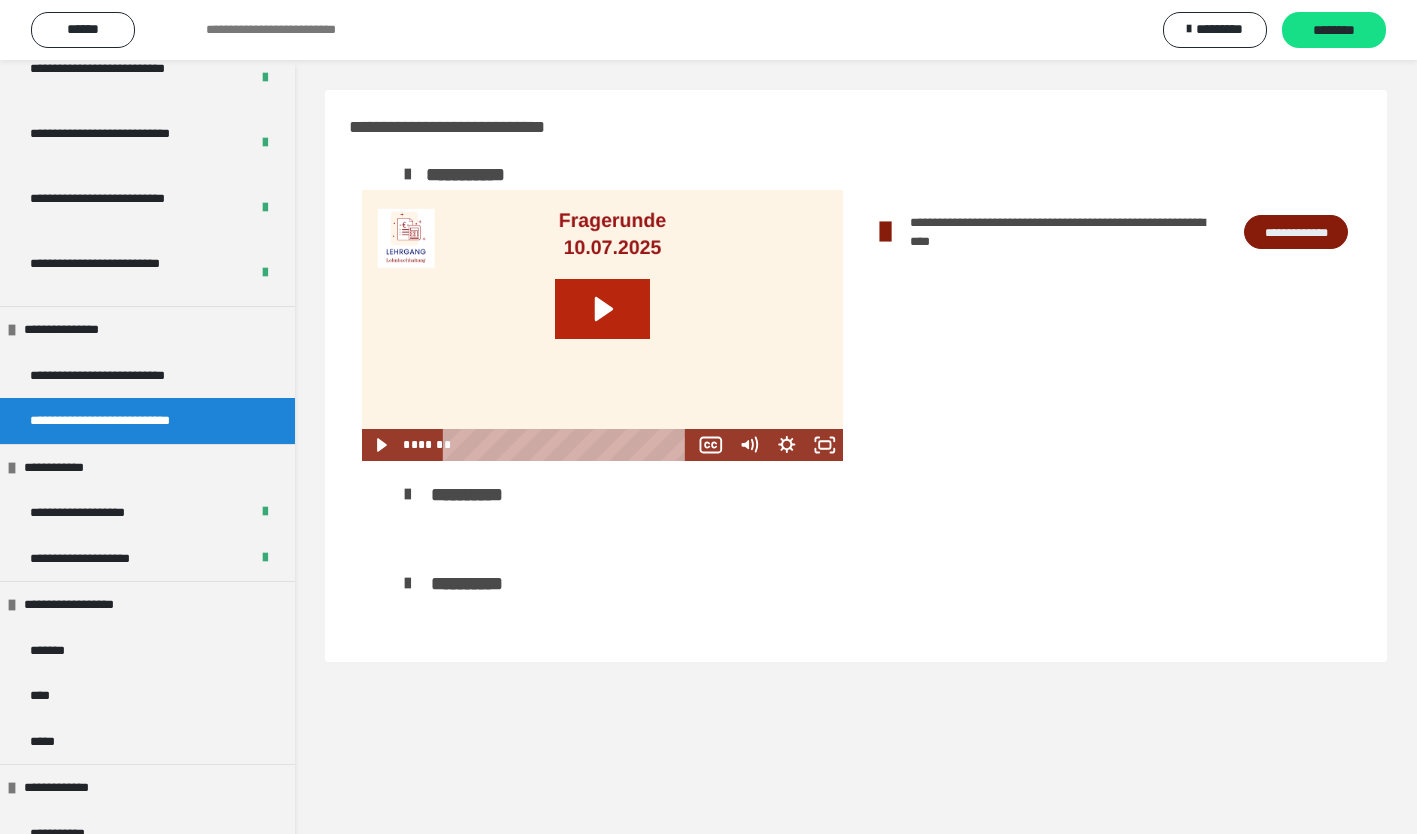 click 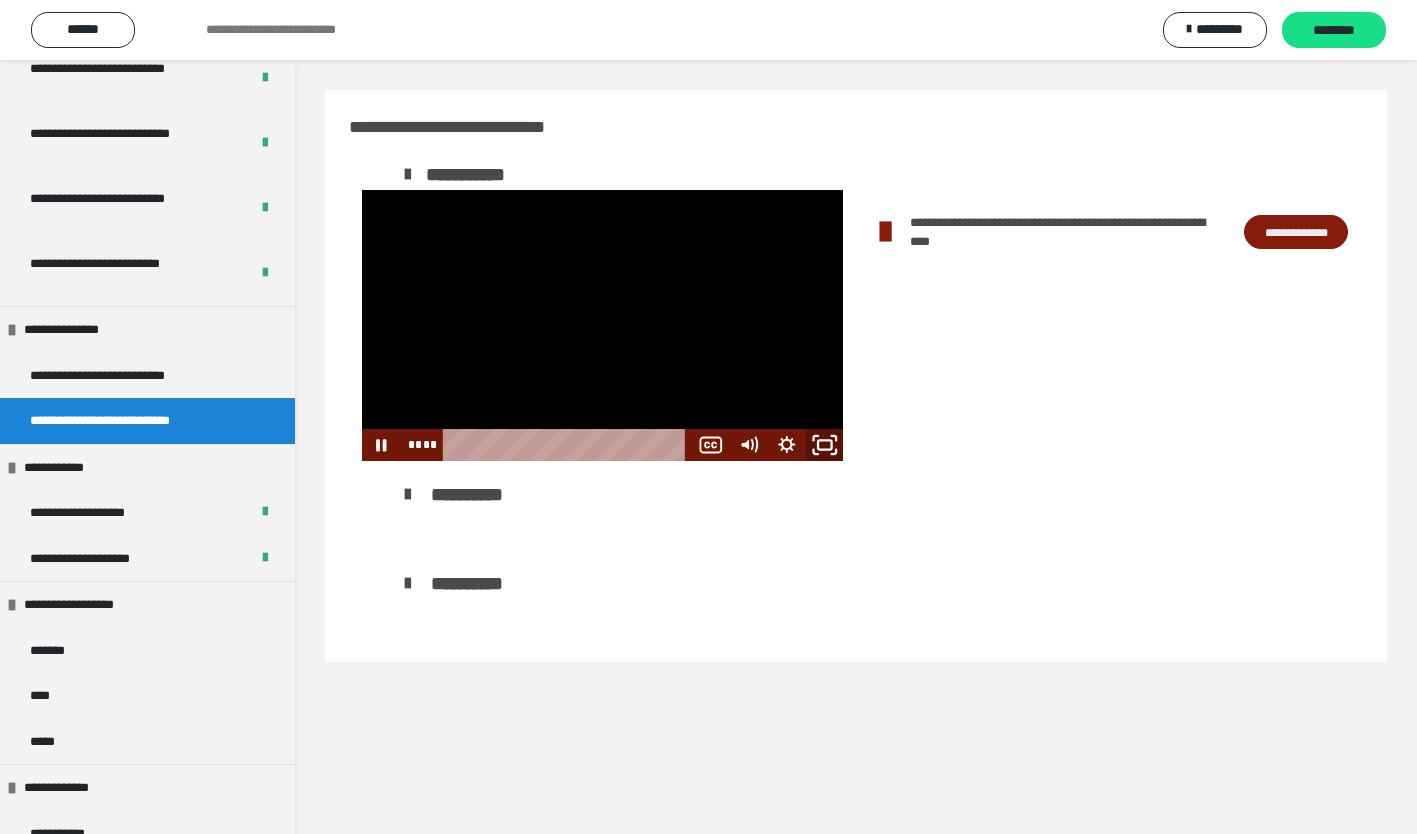 click 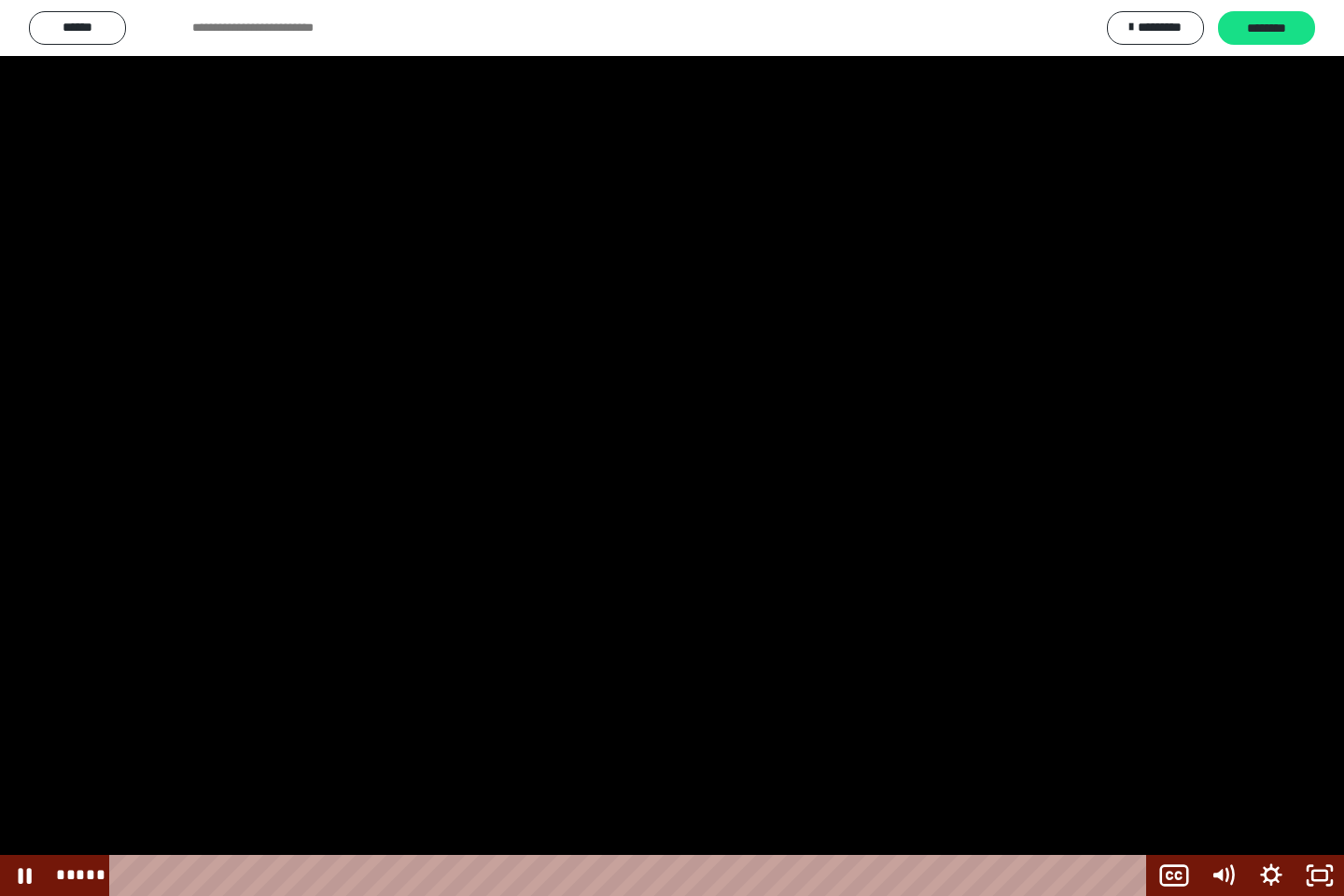 click at bounding box center (672, 448) 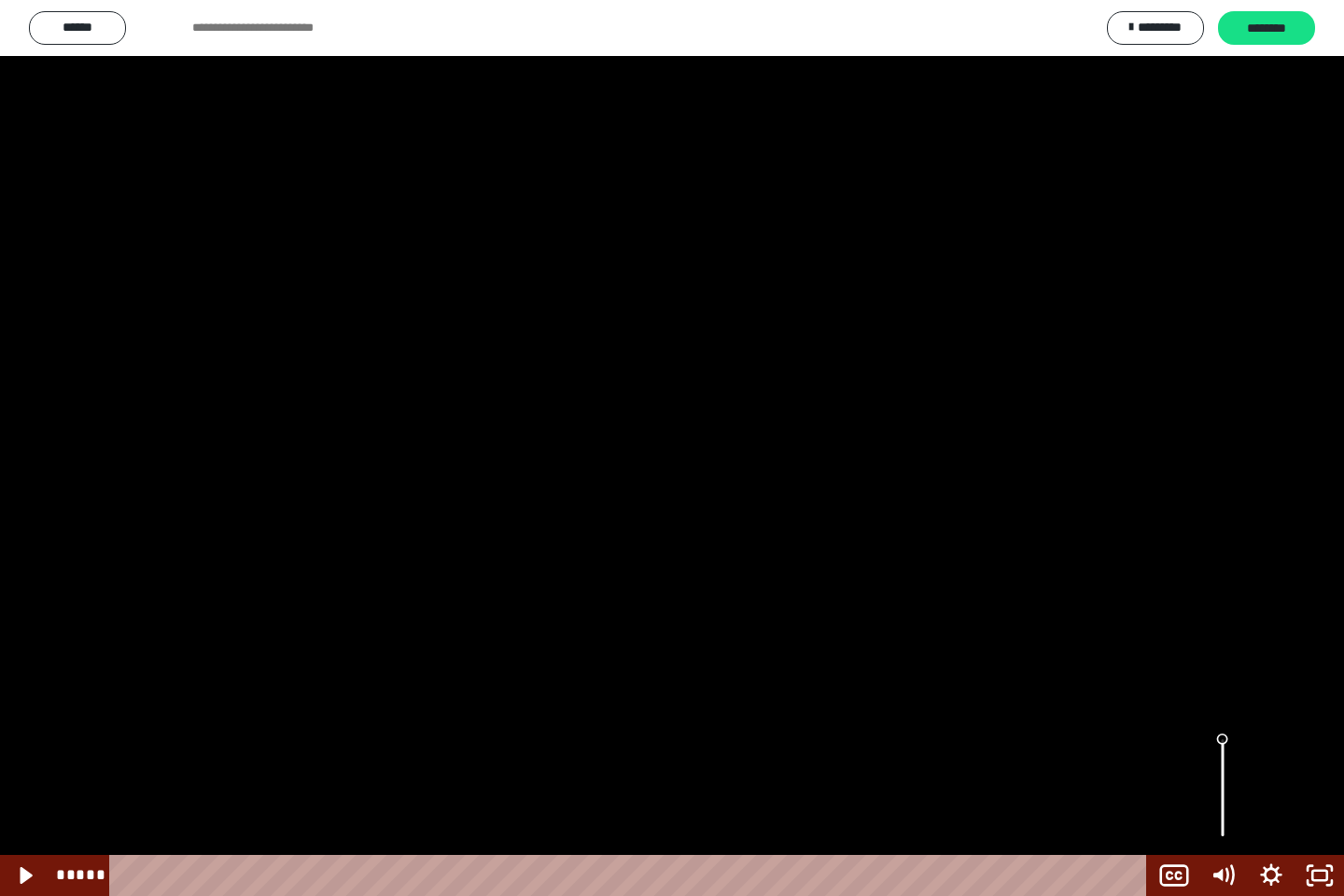 click at bounding box center (1223, 788) 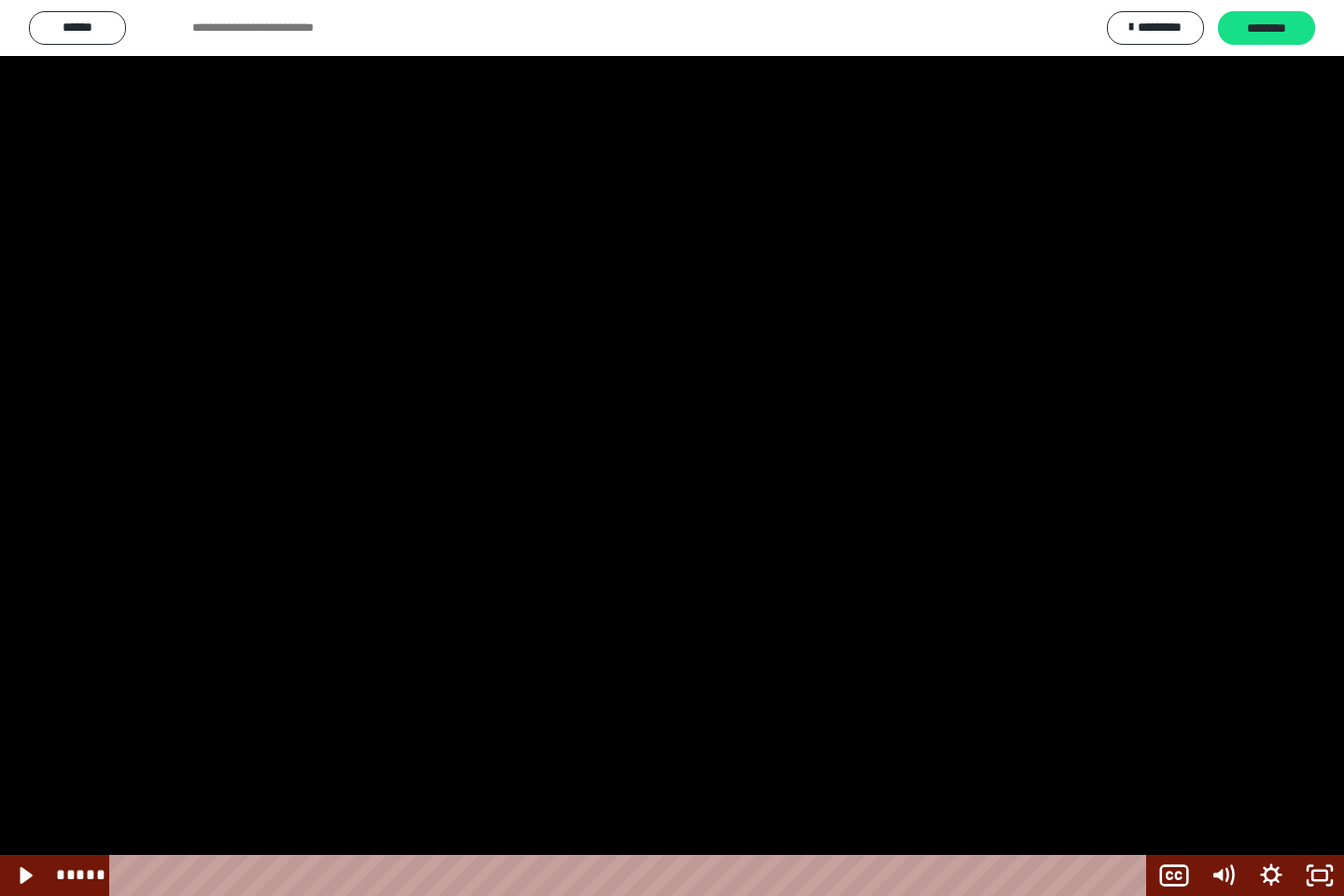 click at bounding box center [672, 448] 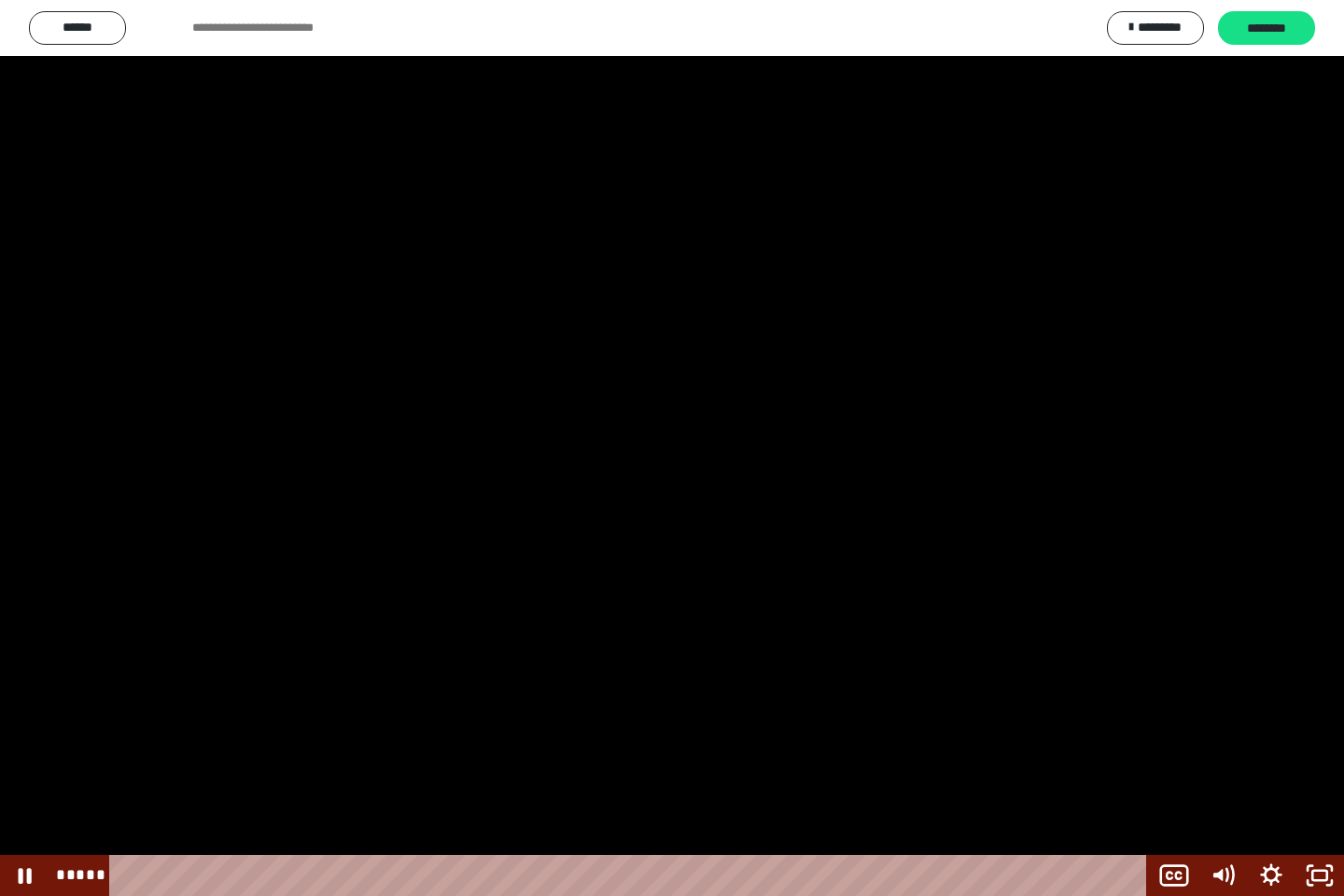 click at bounding box center (672, 448) 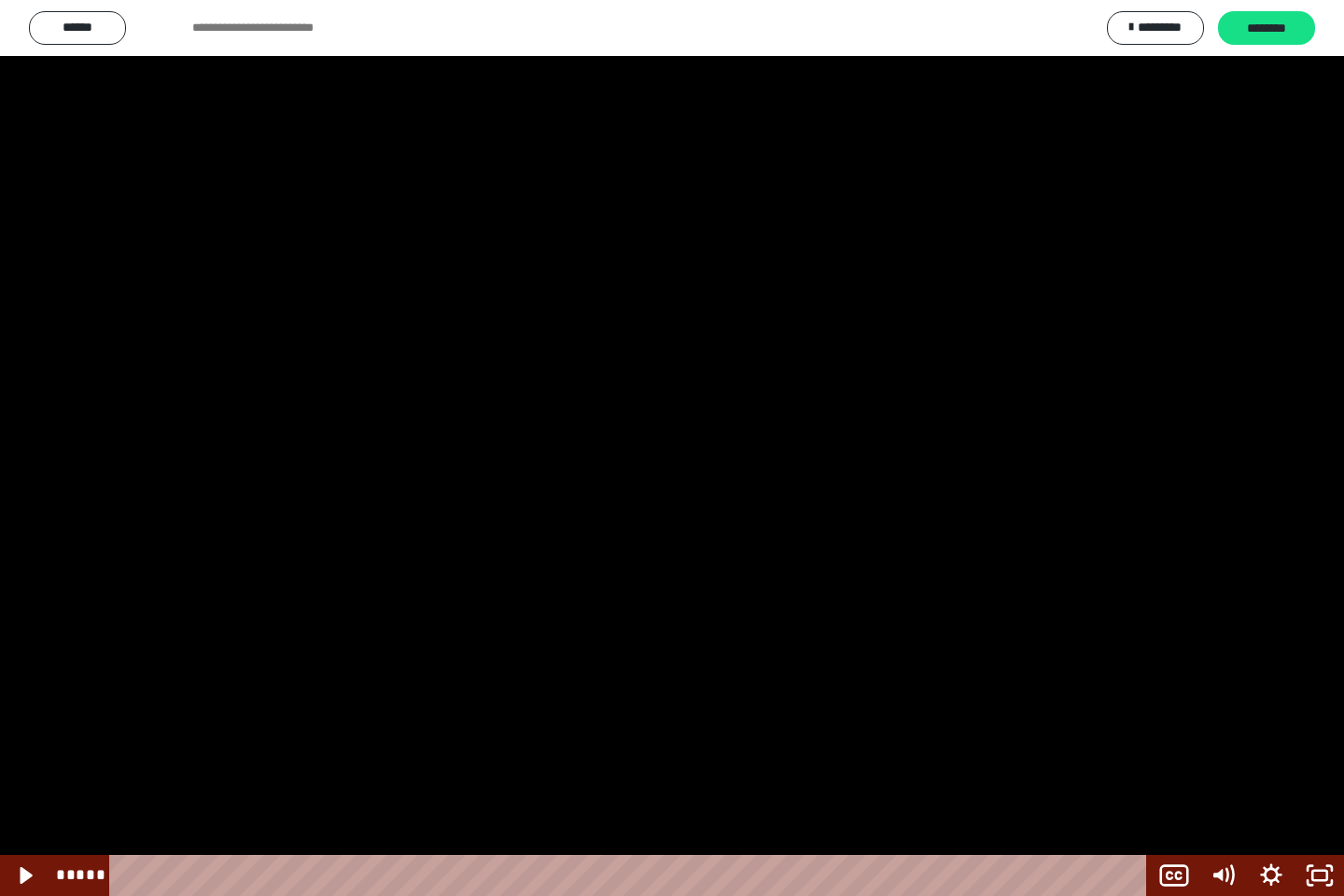 click at bounding box center (672, 448) 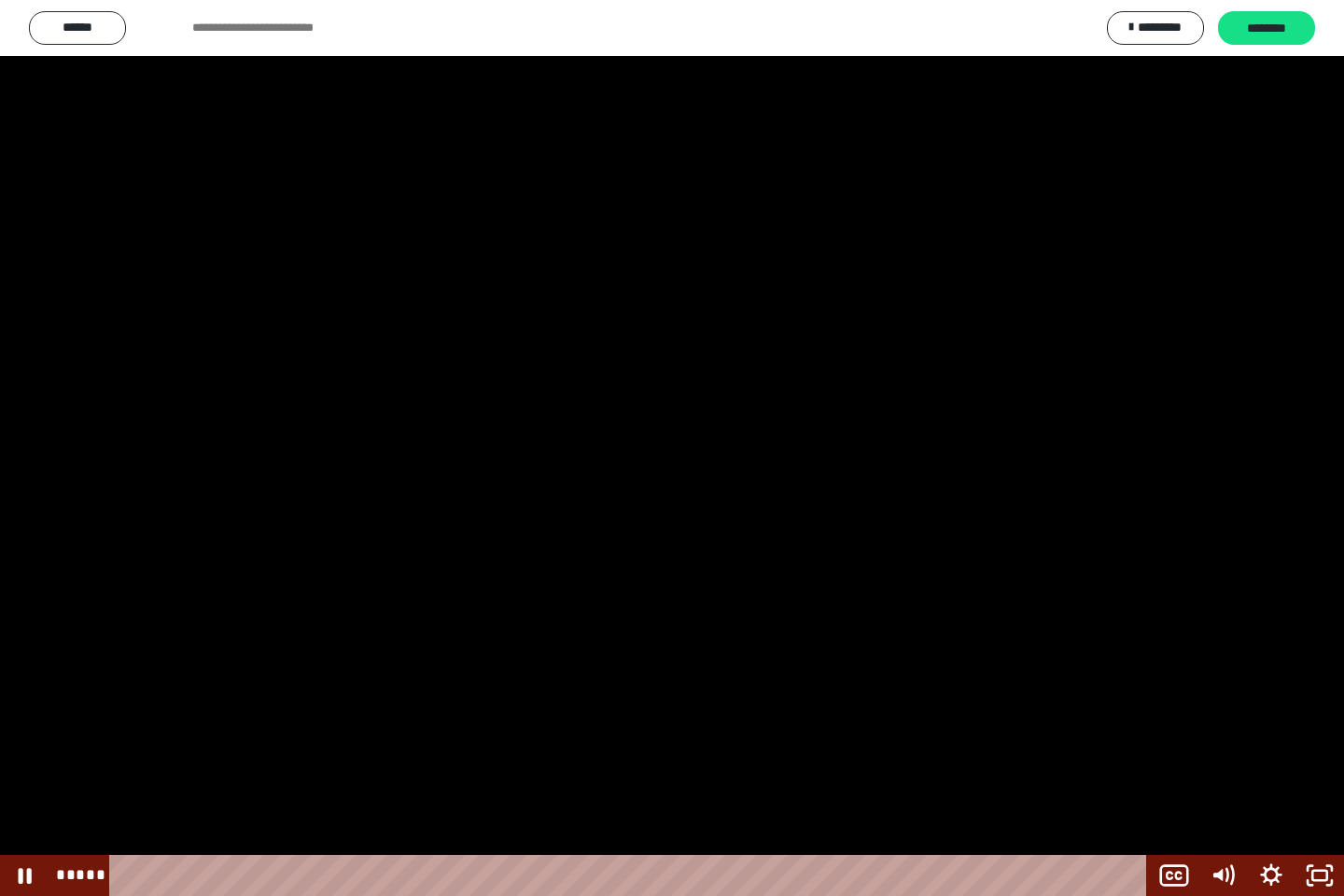 click at bounding box center [672, 448] 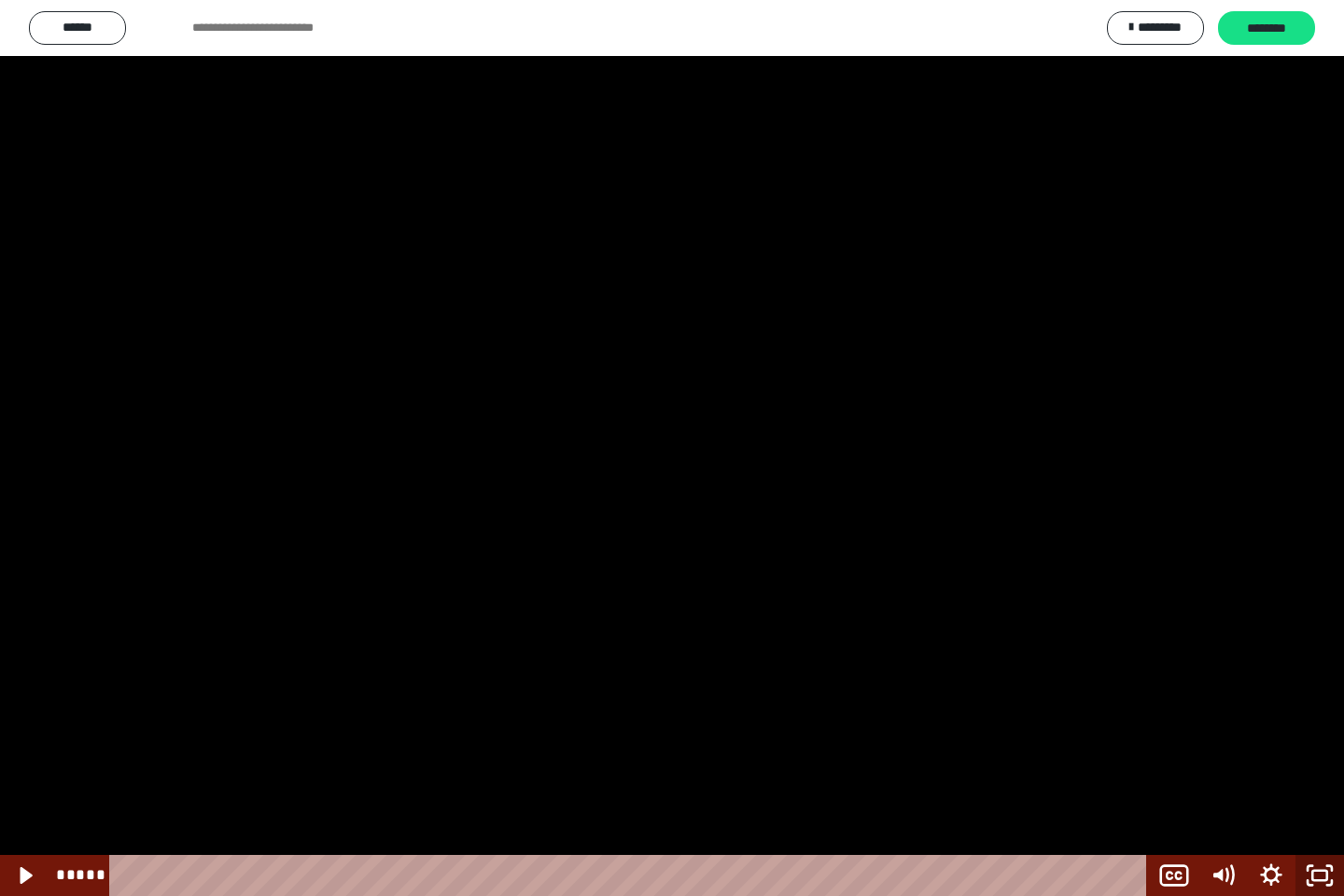 click 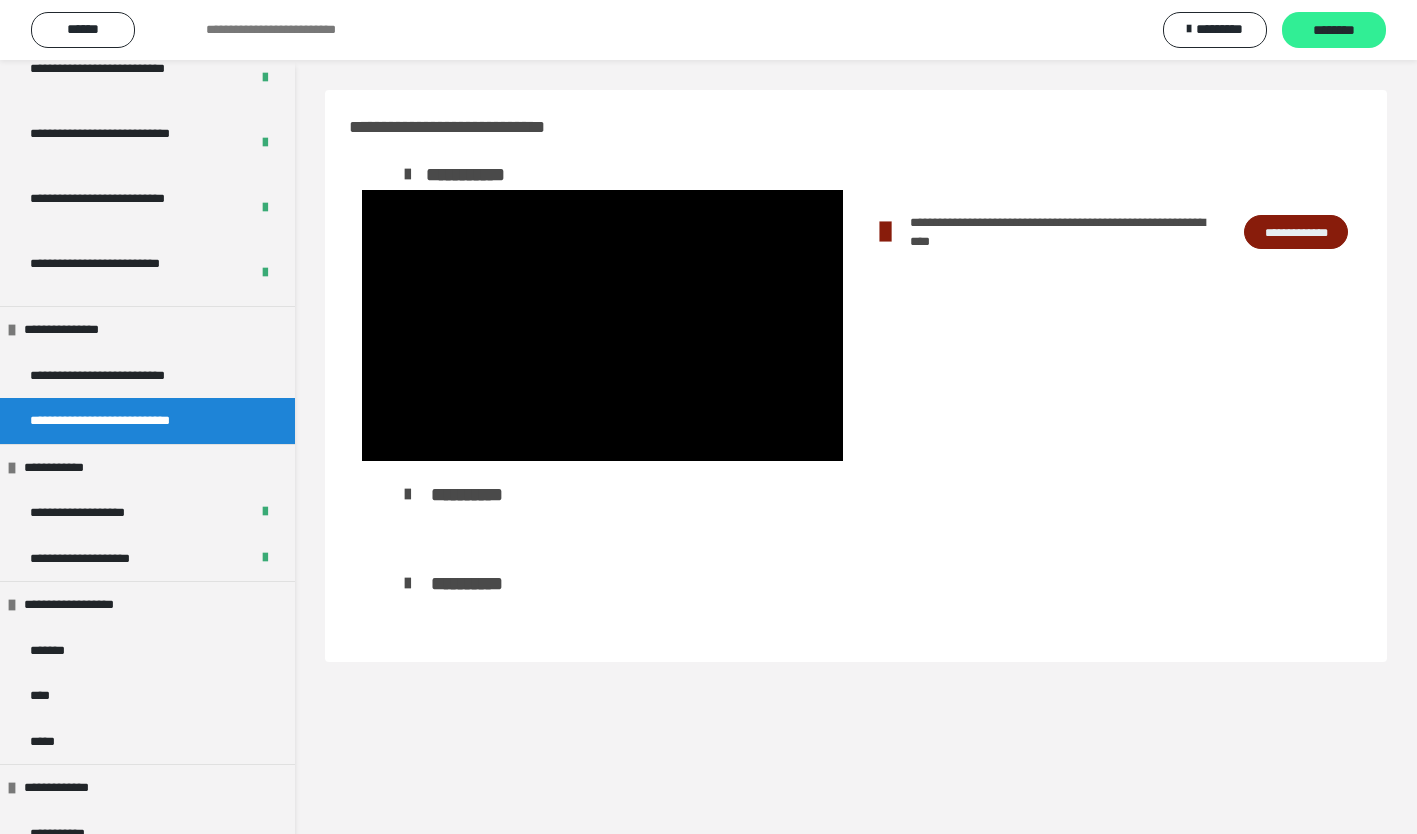 click on "********" at bounding box center (1334, 31) 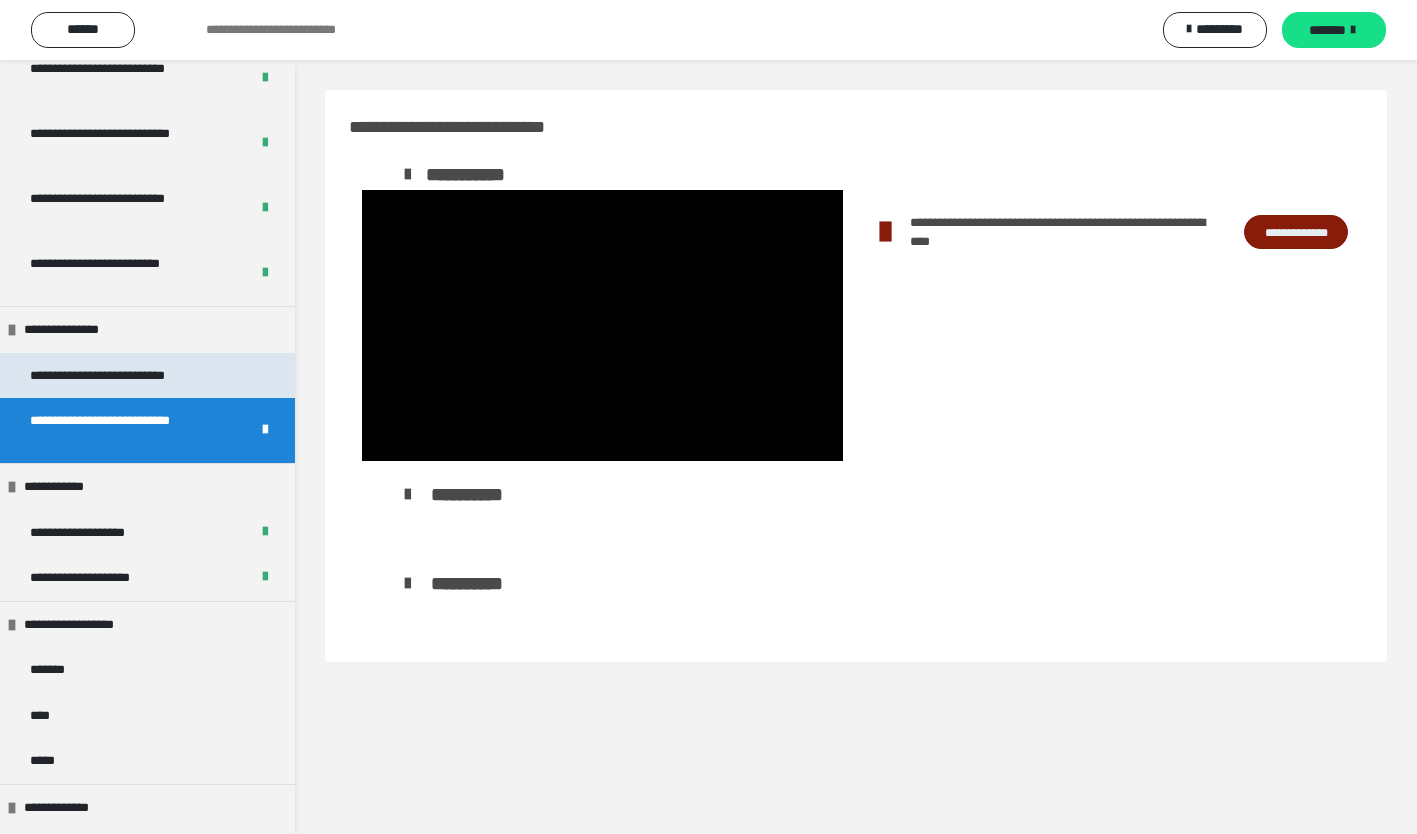 click on "**********" at bounding box center (122, 376) 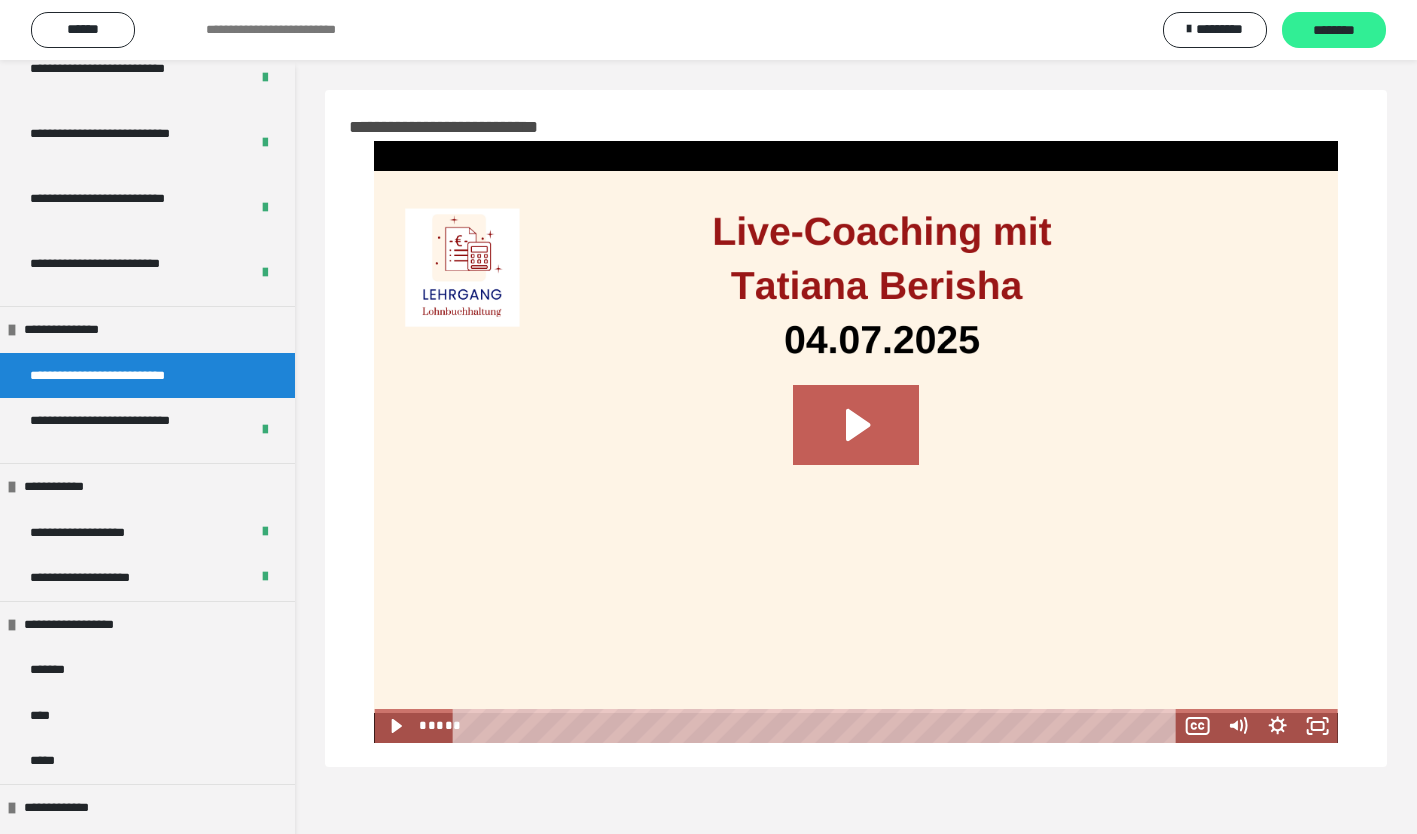 click on "********" at bounding box center (1334, 31) 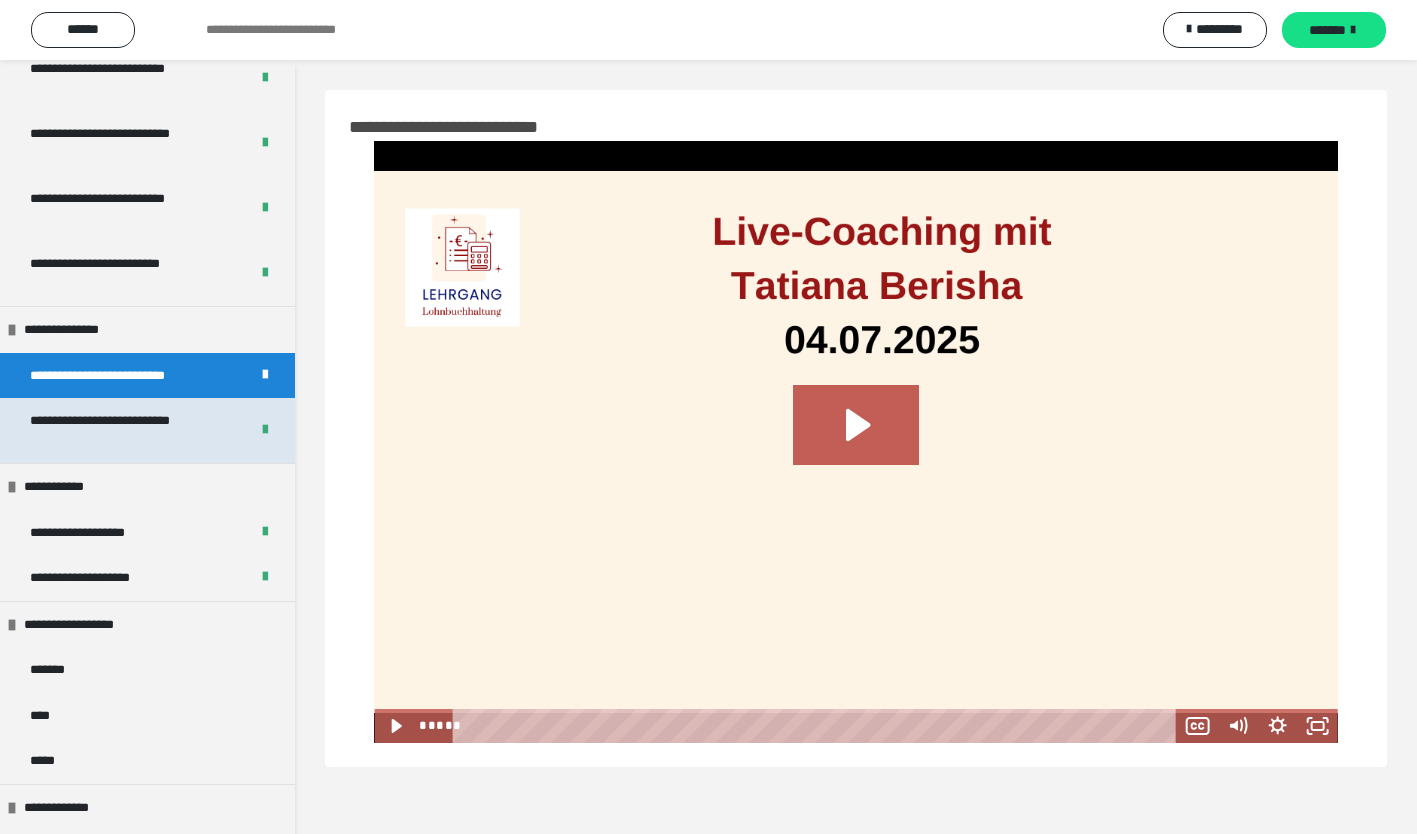 click on "**********" at bounding box center [124, 430] 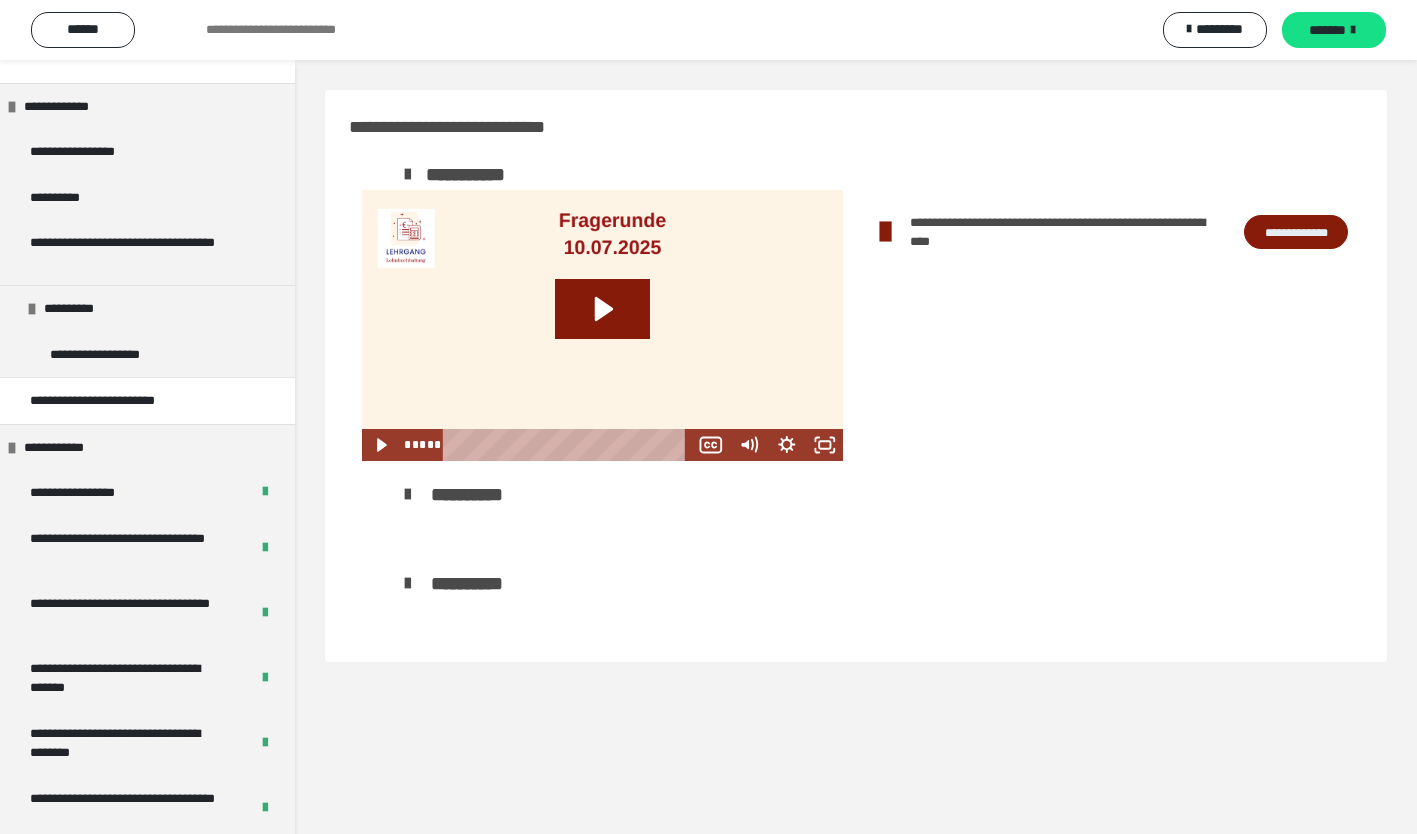 scroll, scrollTop: 74, scrollLeft: 0, axis: vertical 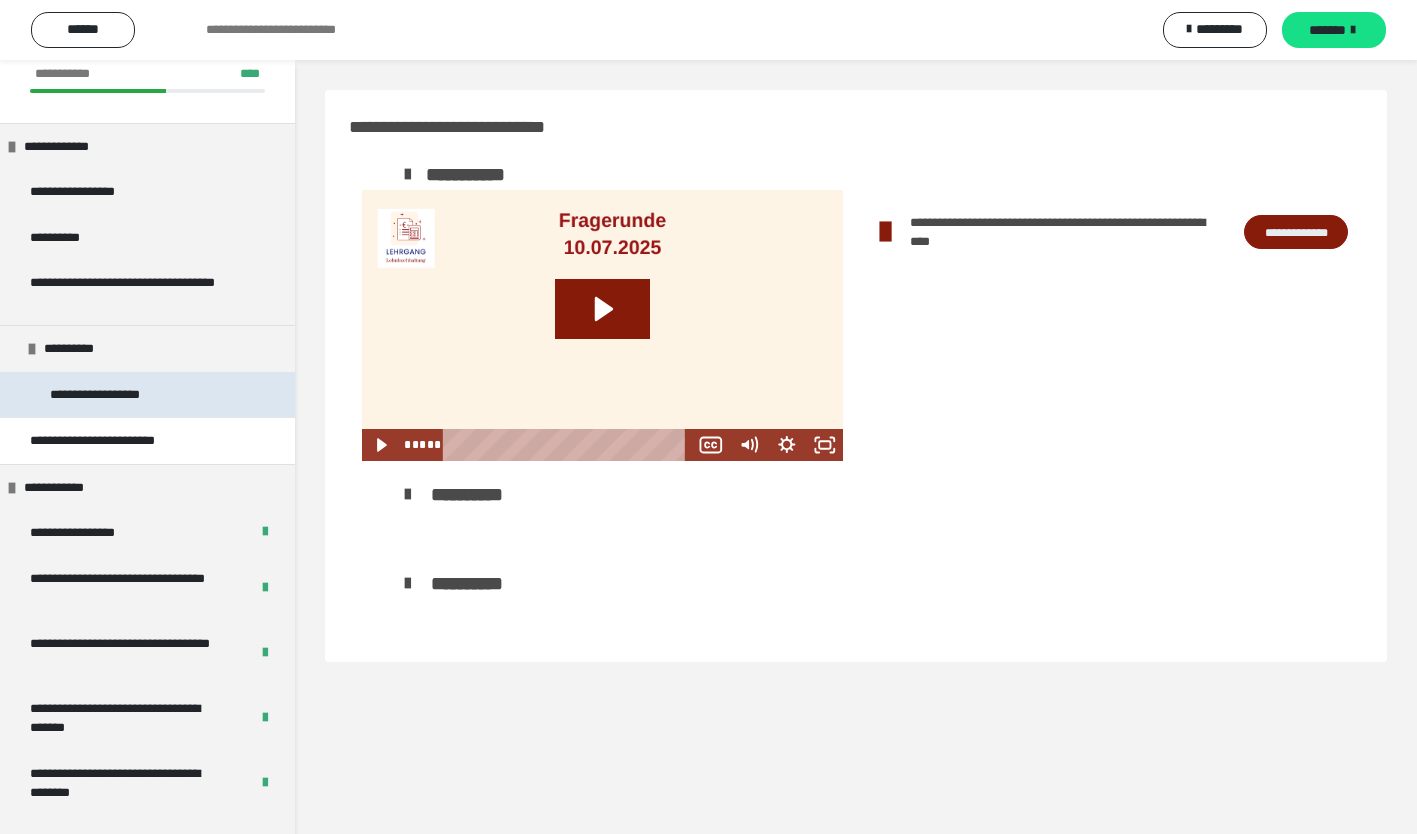 click on "**********" at bounding box center (147, 395) 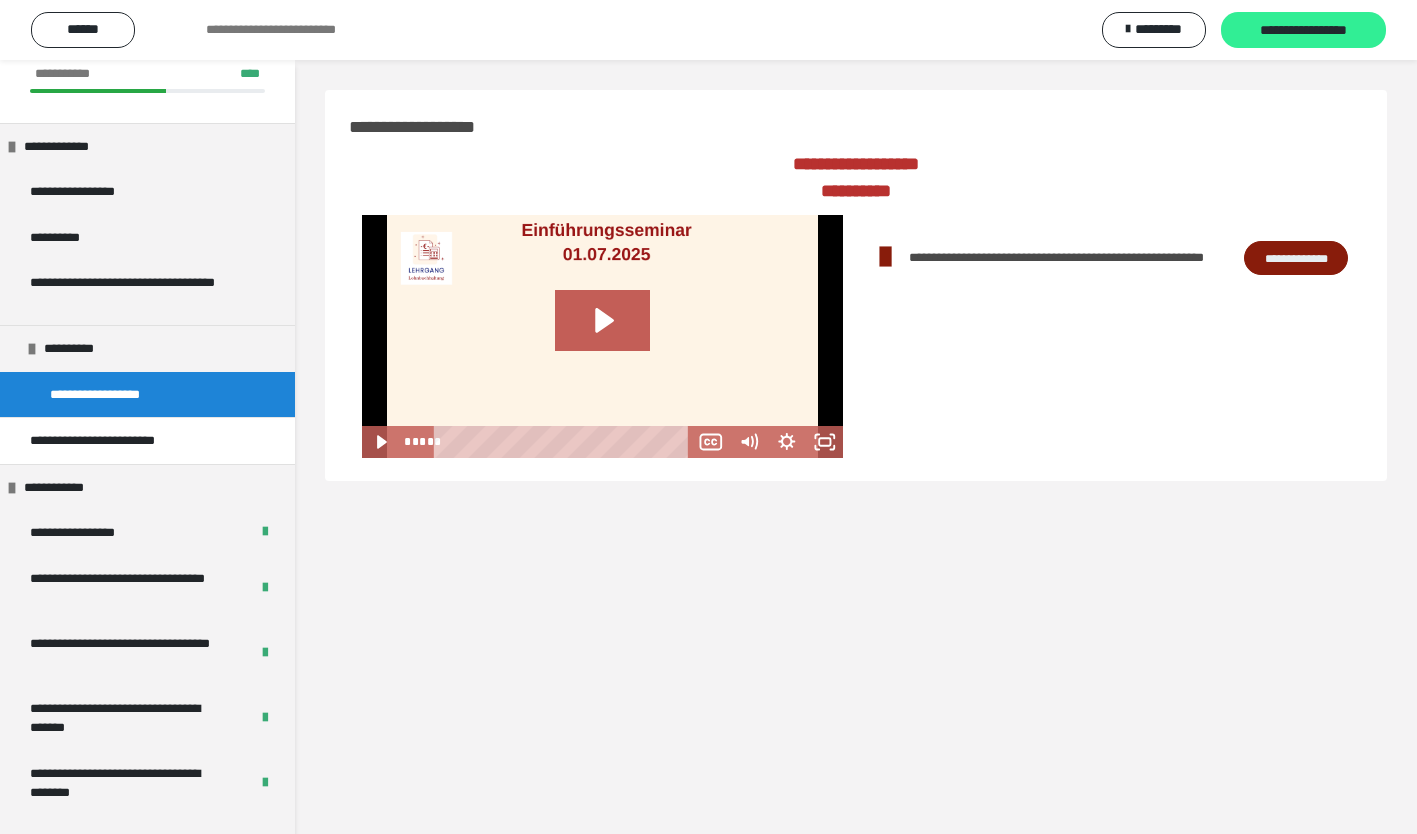 click on "**********" at bounding box center (1303, 31) 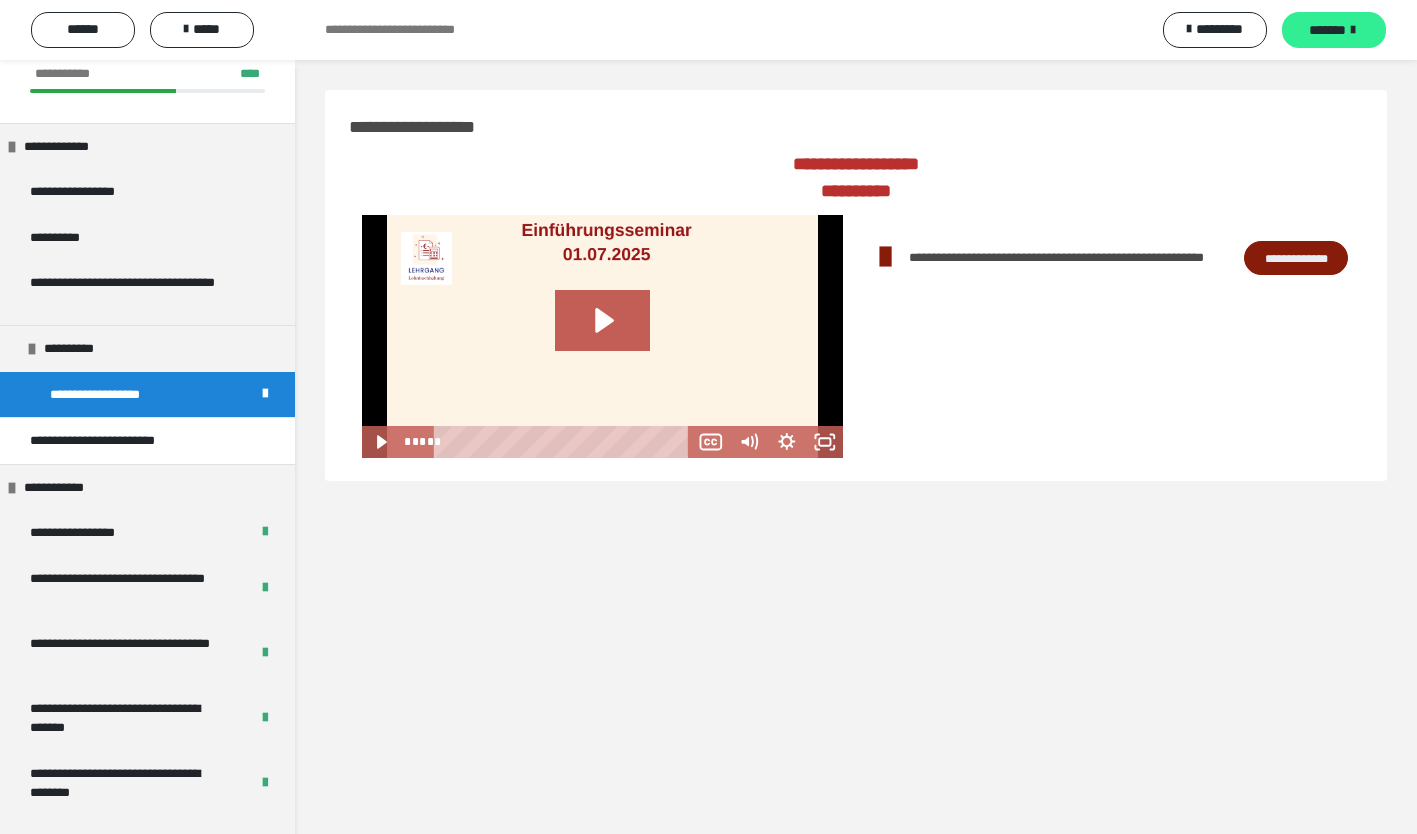 click on "*******" at bounding box center [1327, 30] 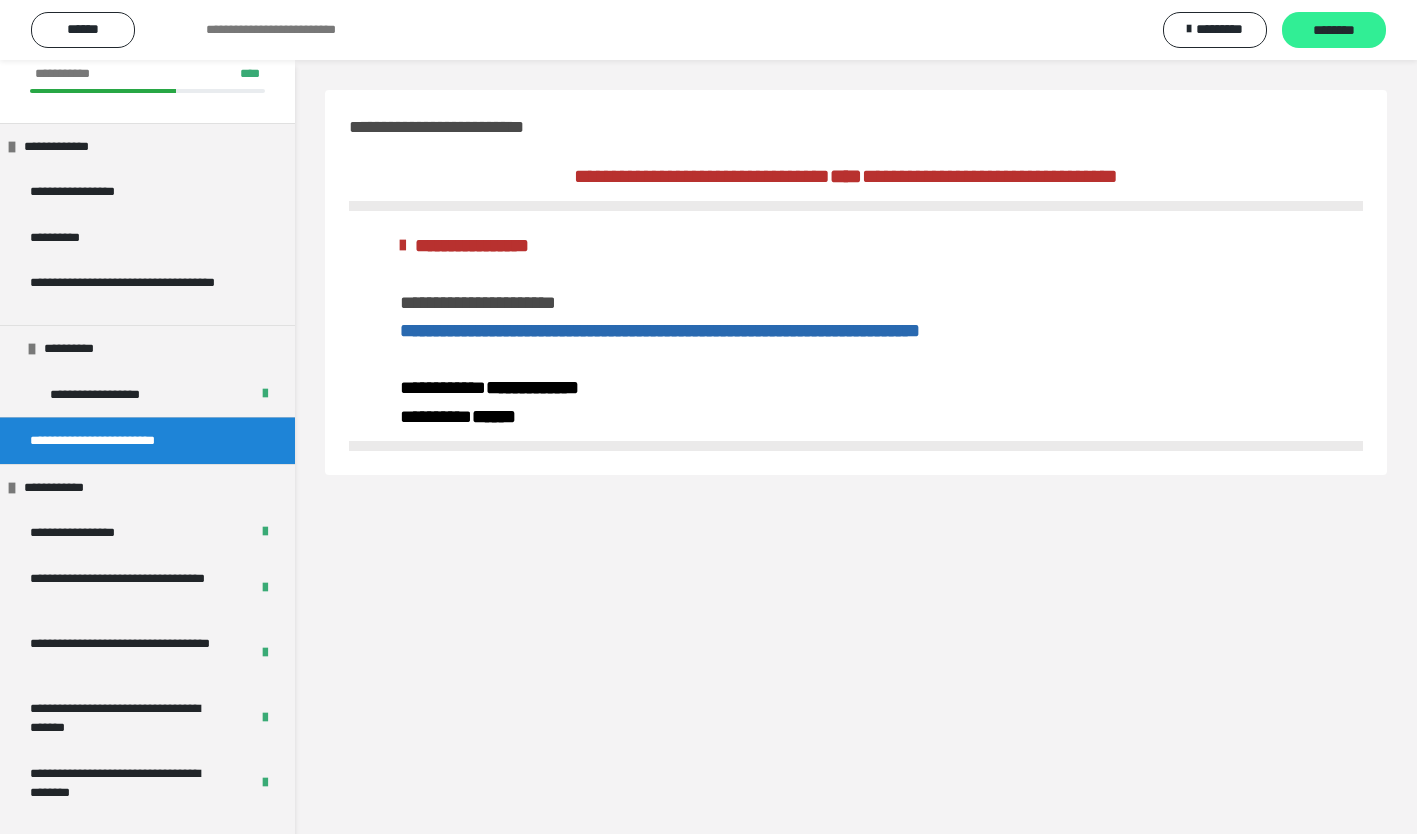 click on "********" at bounding box center [1334, 31] 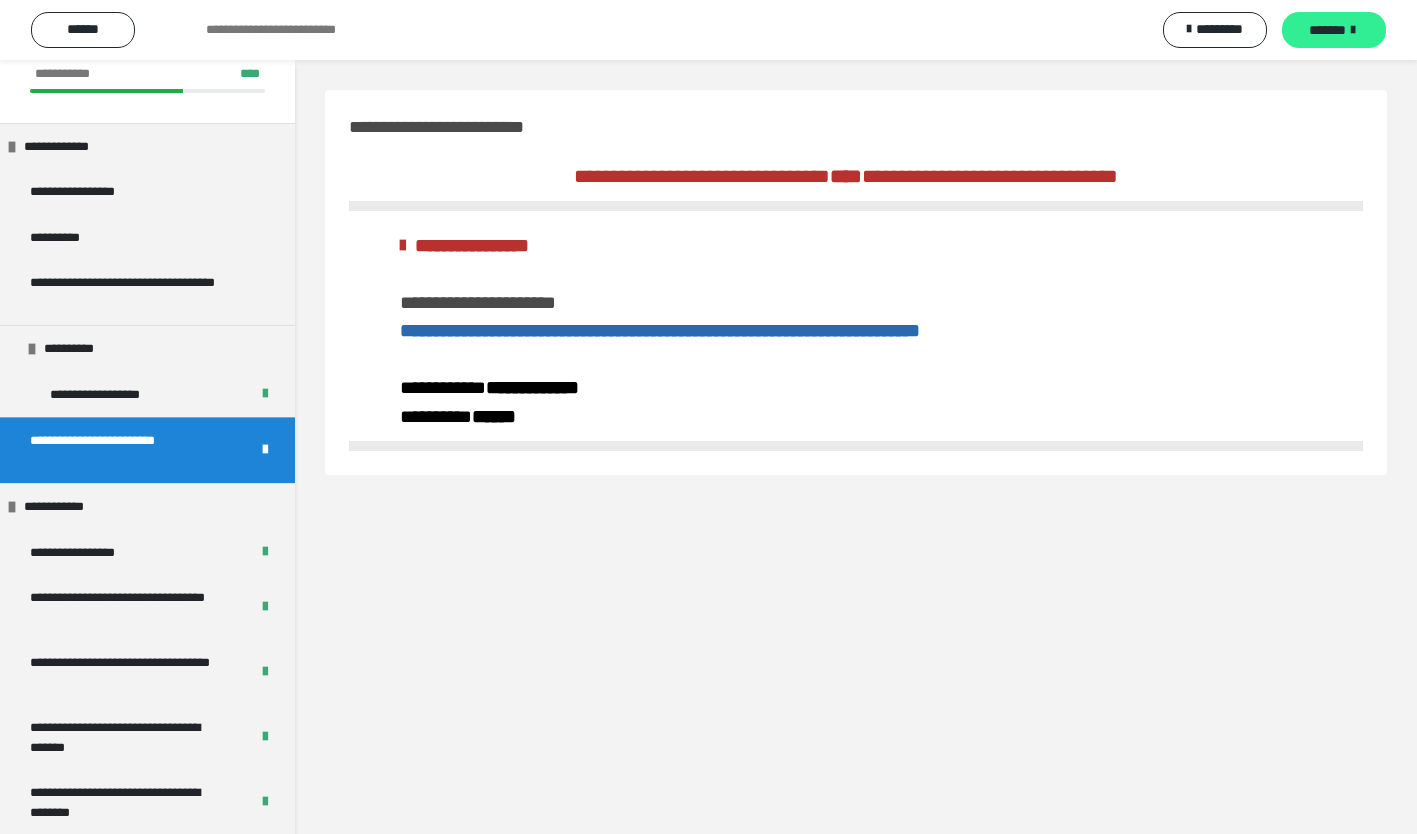 click on "*******" at bounding box center (1327, 30) 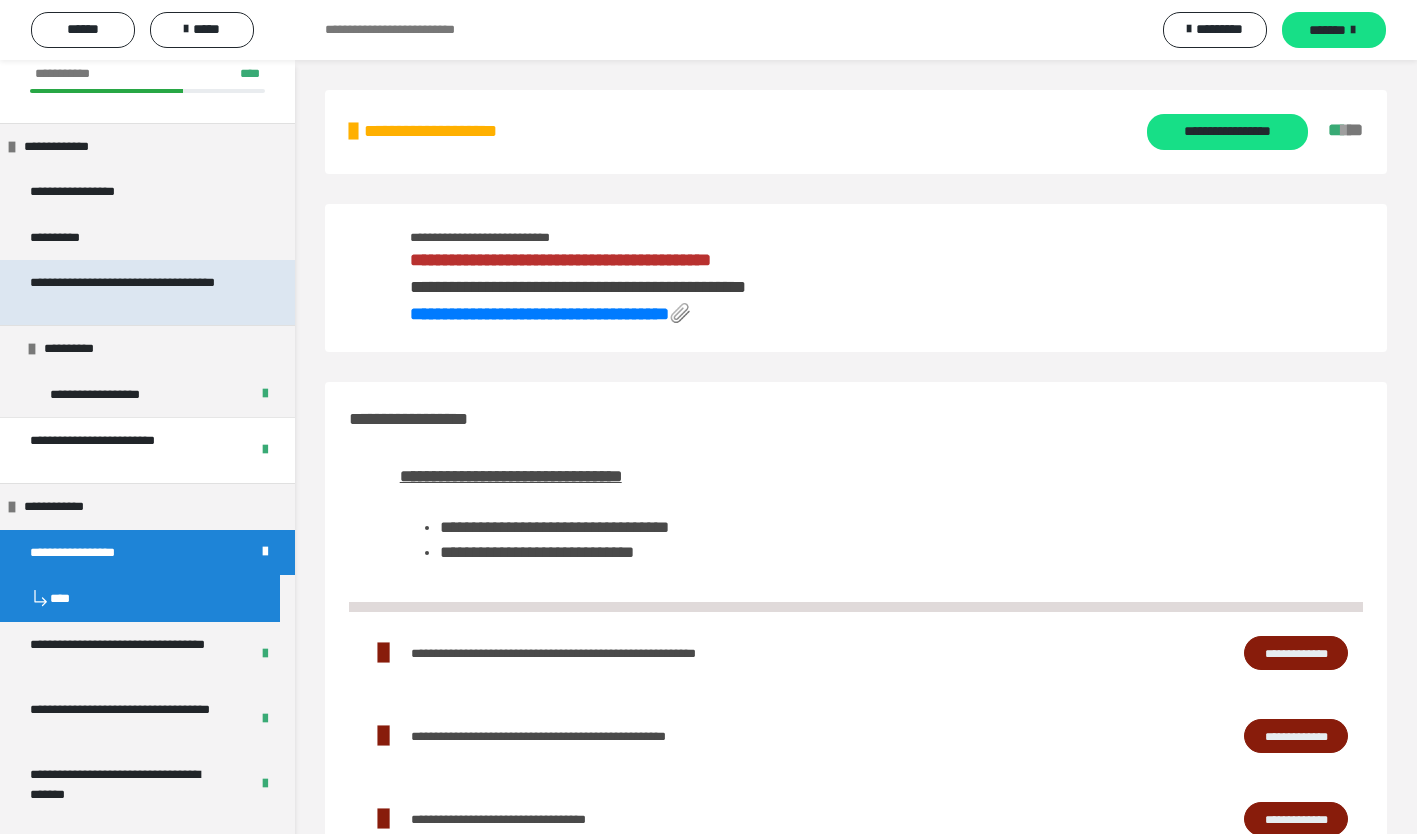 click on "**********" at bounding box center [147, 292] 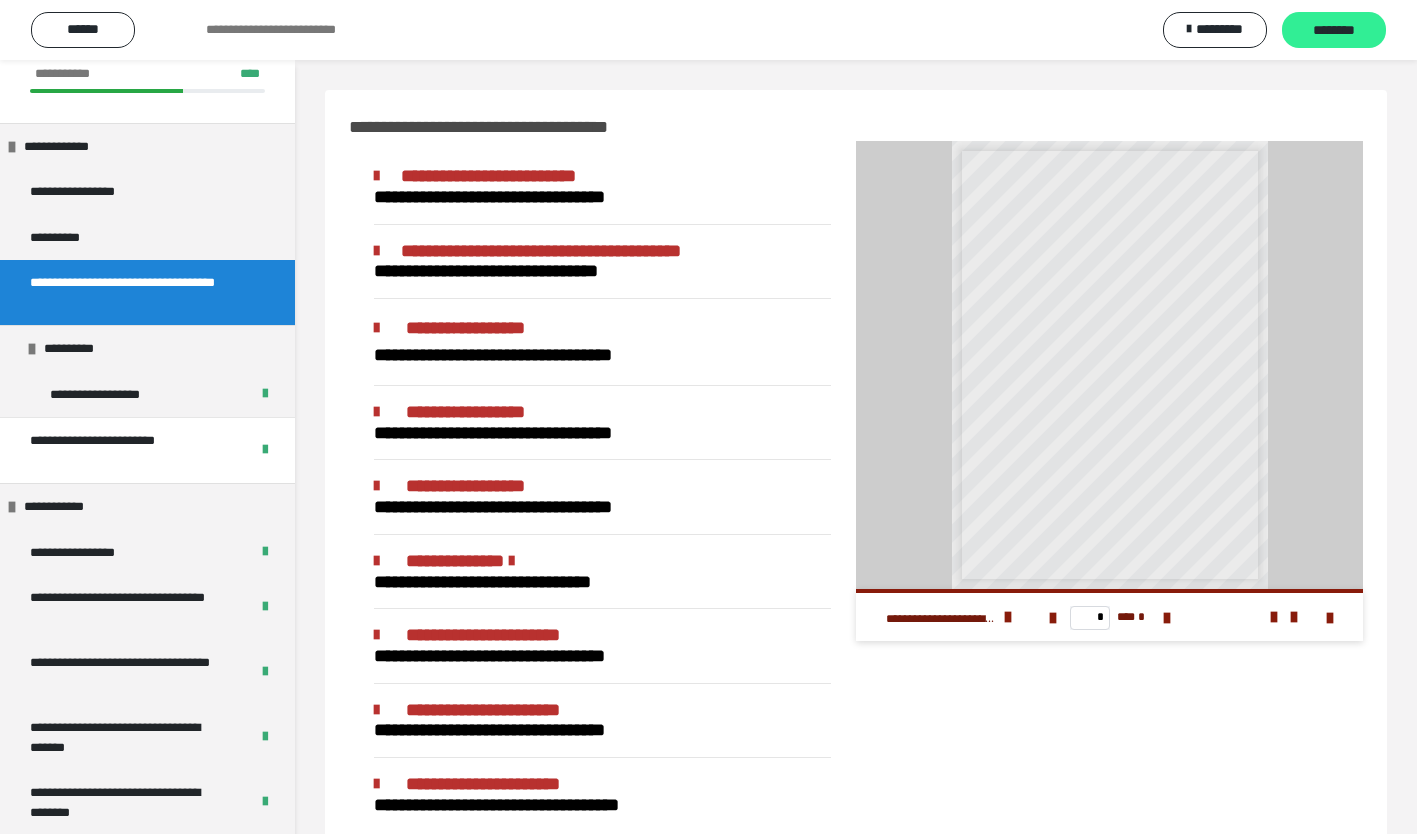 click on "********" at bounding box center (1334, 30) 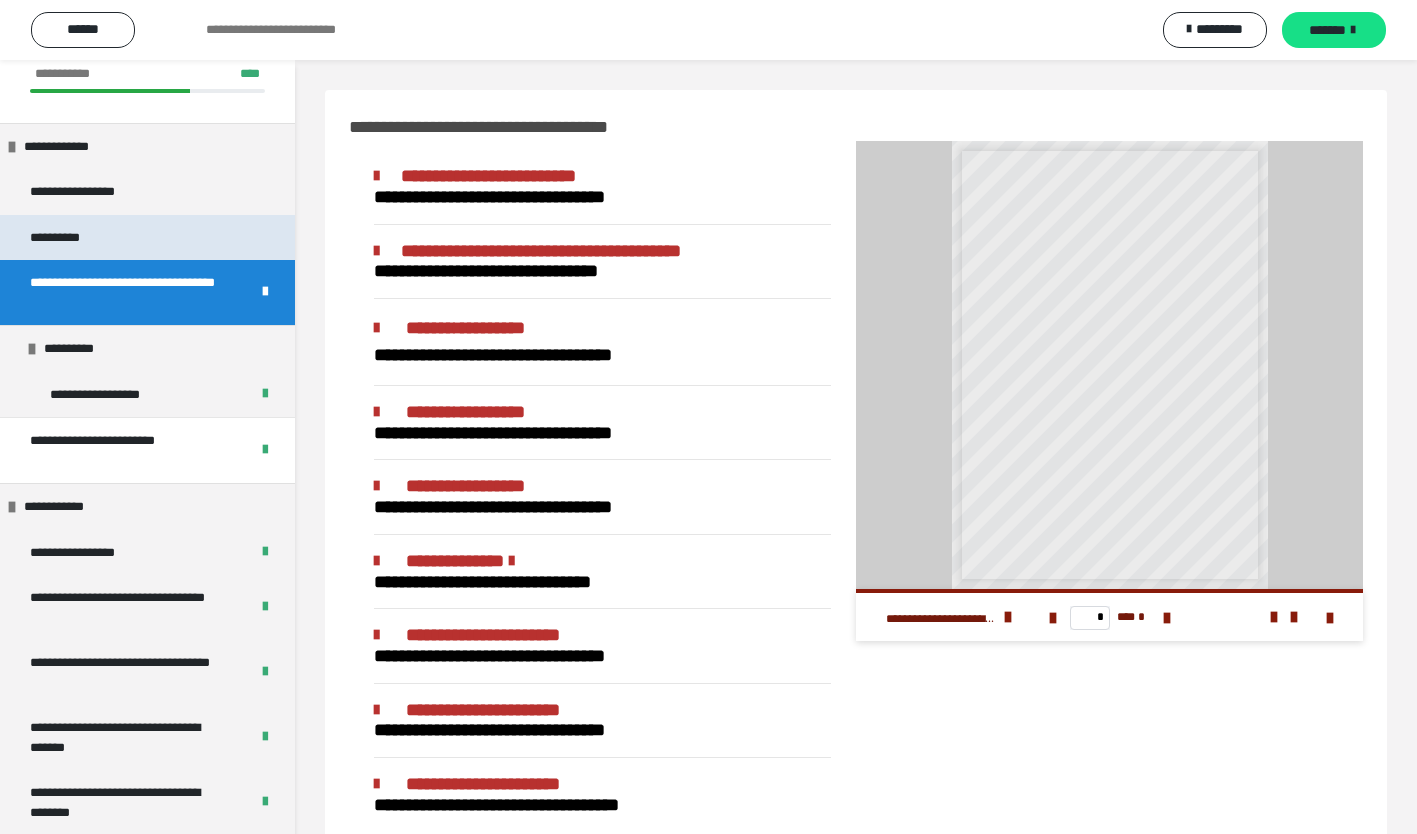 click on "**********" at bounding box center (147, 238) 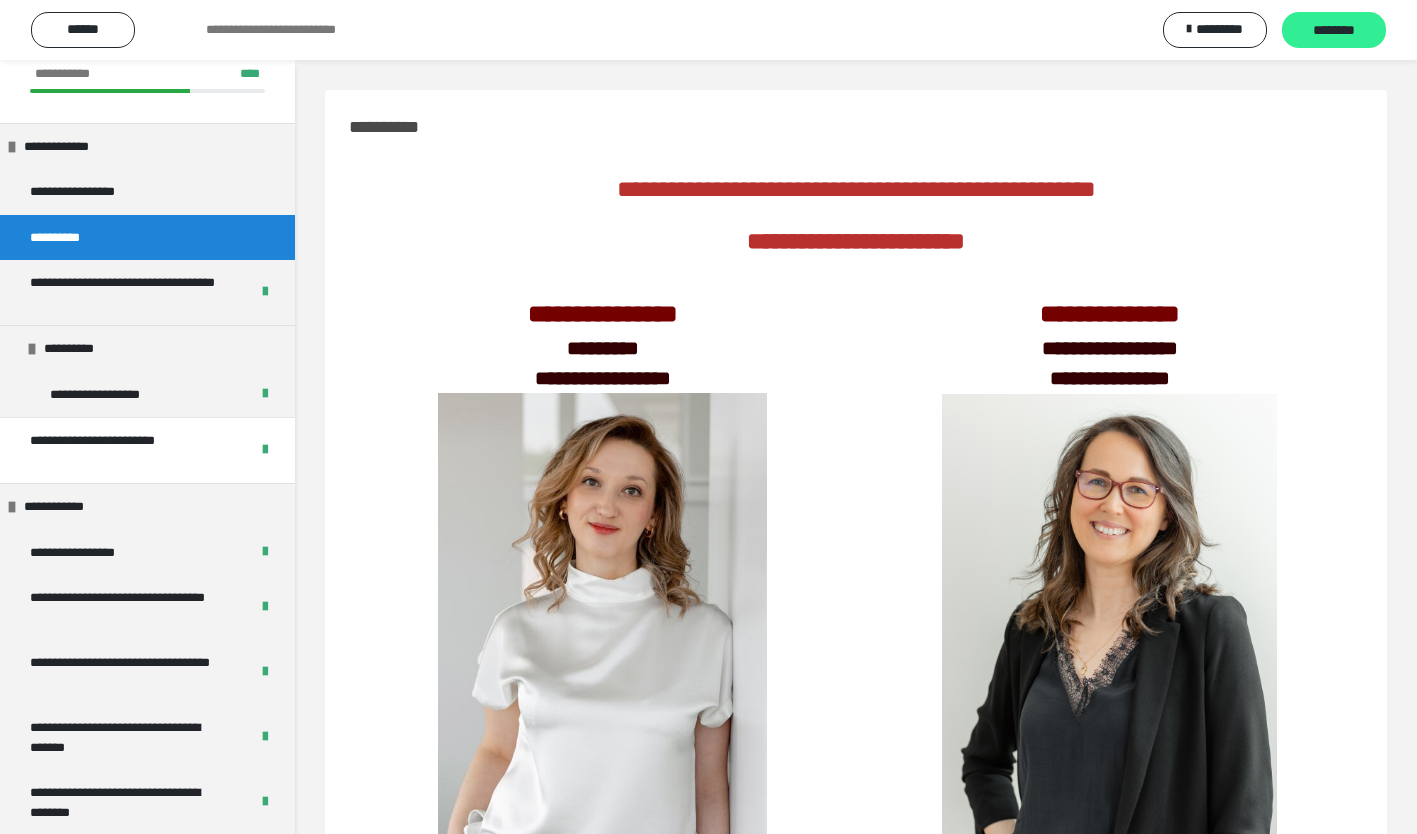click on "********" at bounding box center (1334, 31) 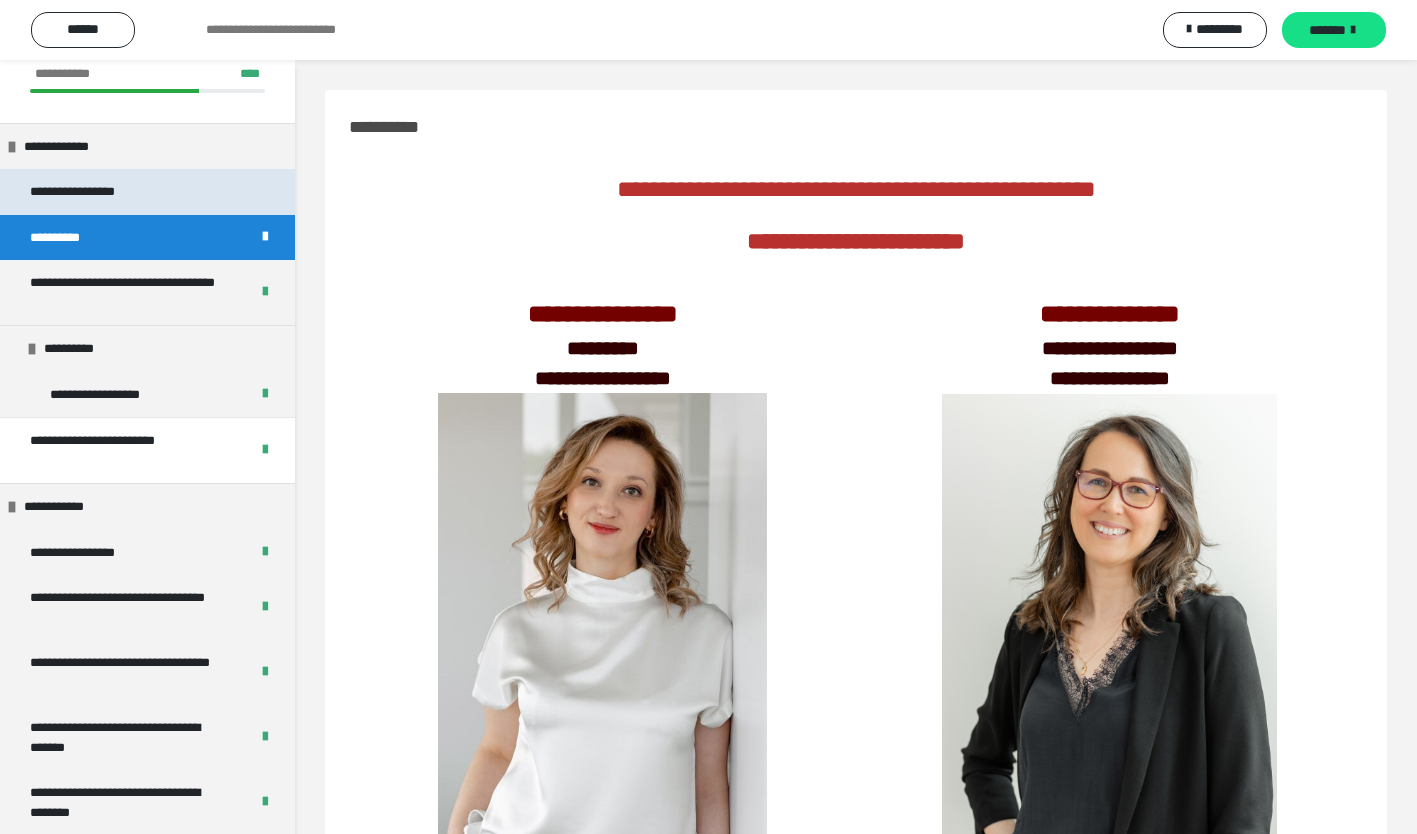 click on "**********" at bounding box center (100, 192) 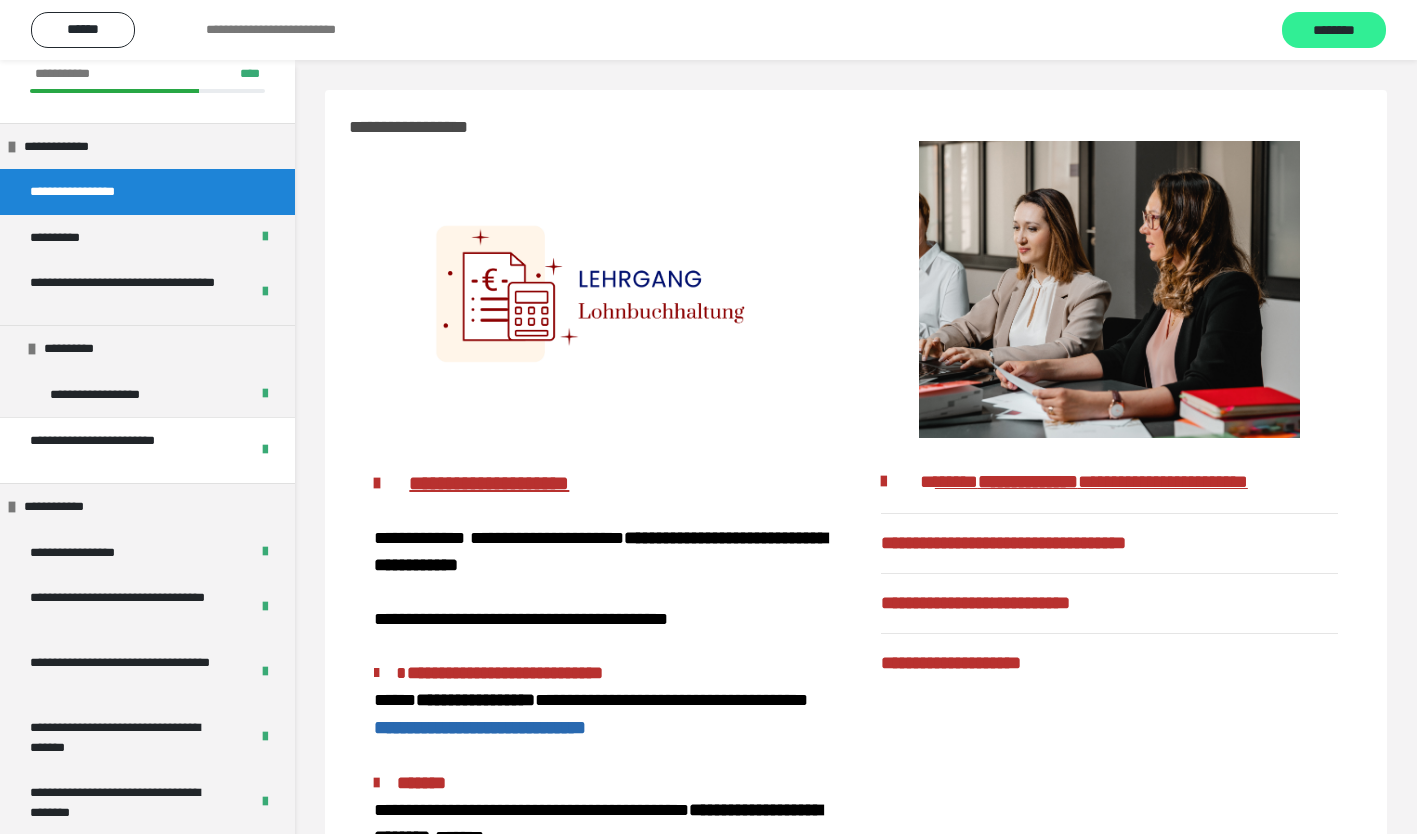 click on "********" at bounding box center [1334, 31] 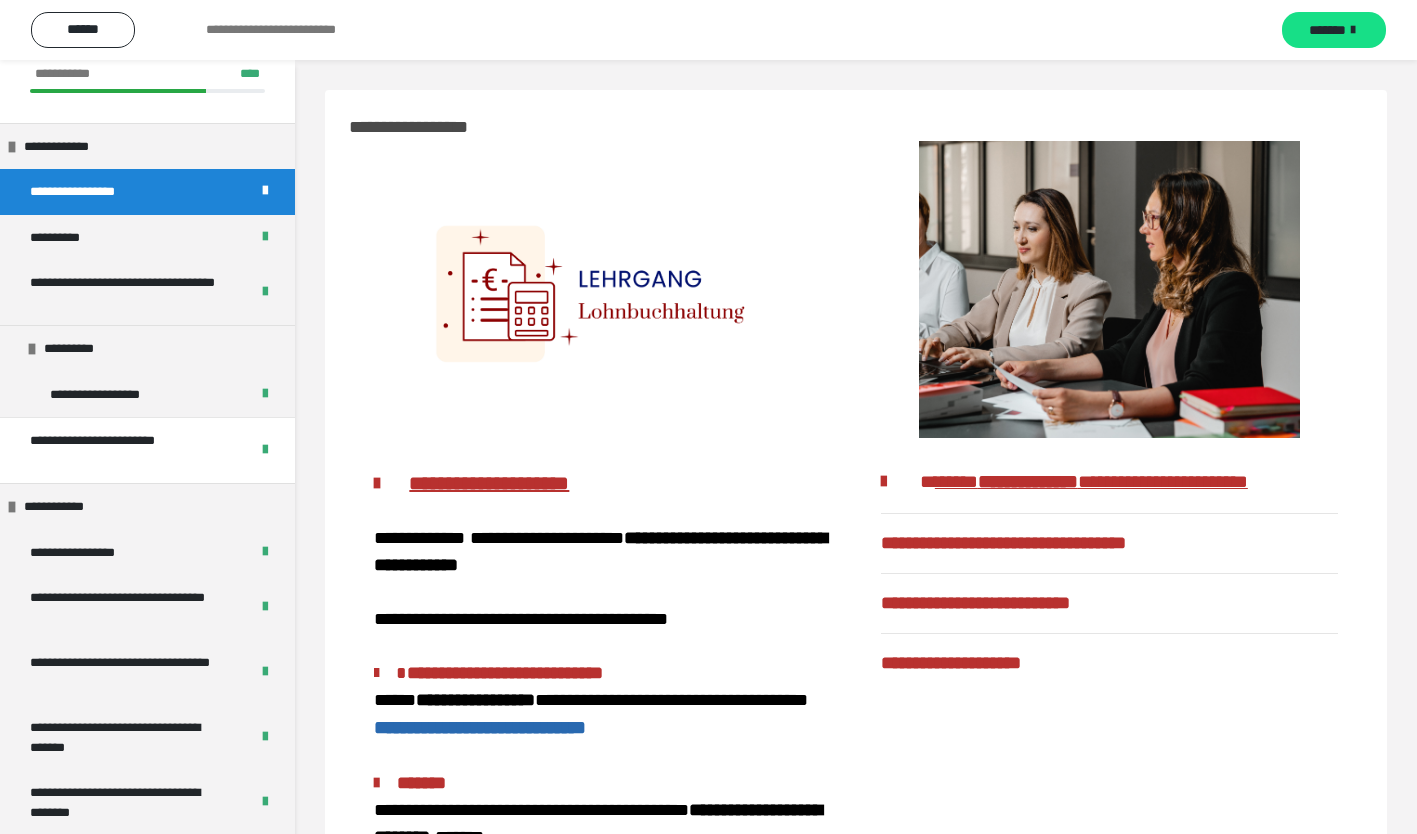 click on "*******" at bounding box center [1327, 30] 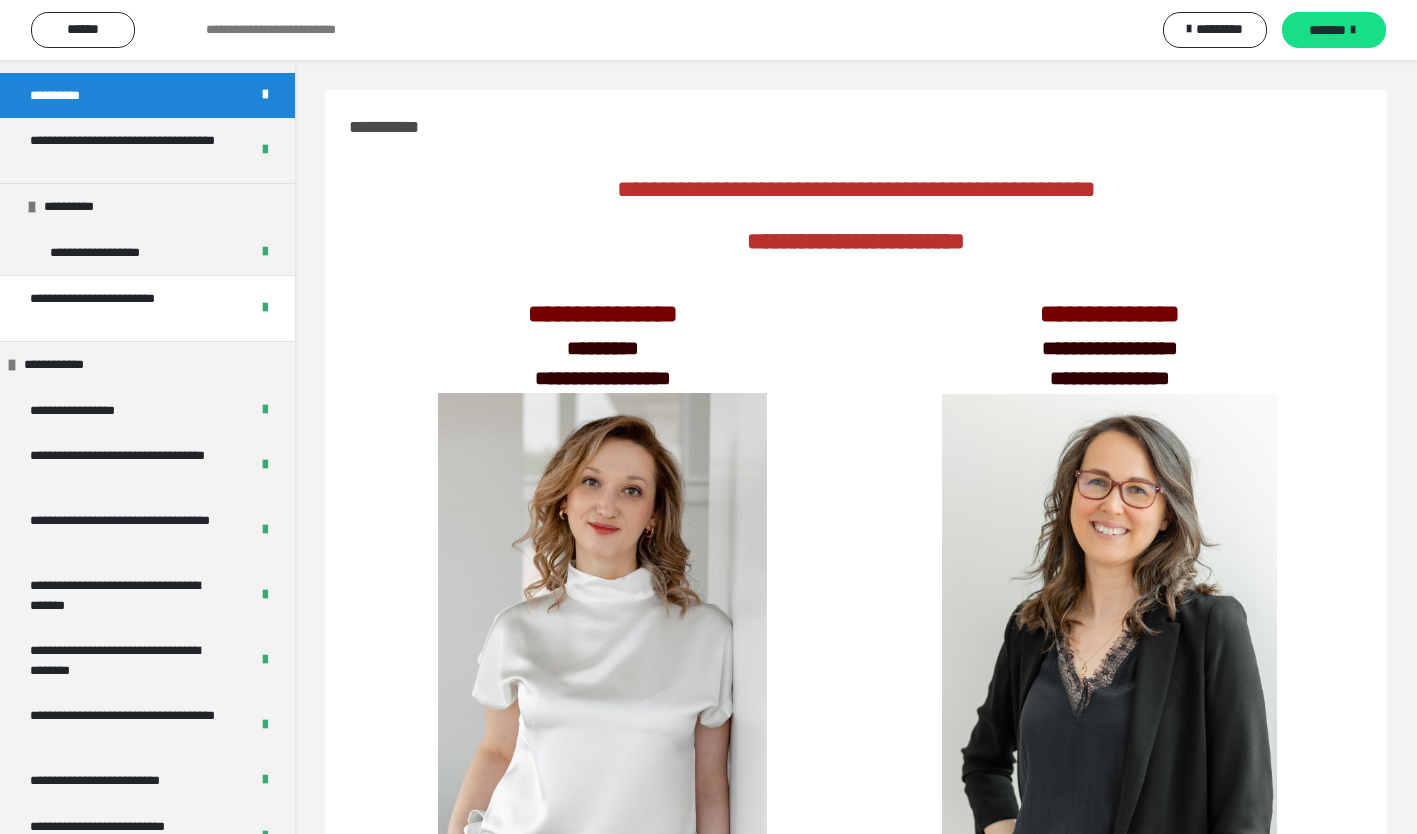 scroll, scrollTop: 247, scrollLeft: 0, axis: vertical 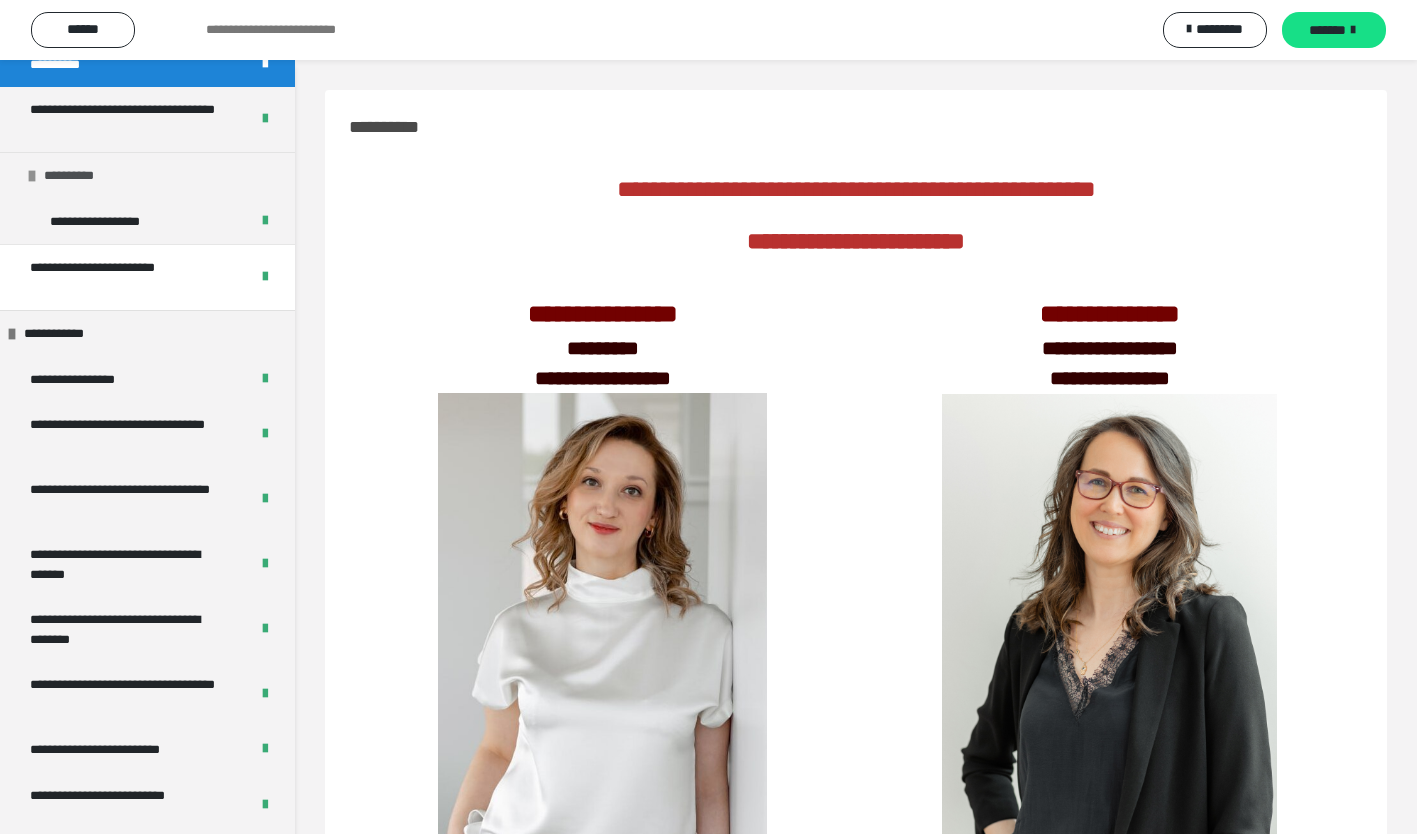 click on "**********" at bounding box center (78, 176) 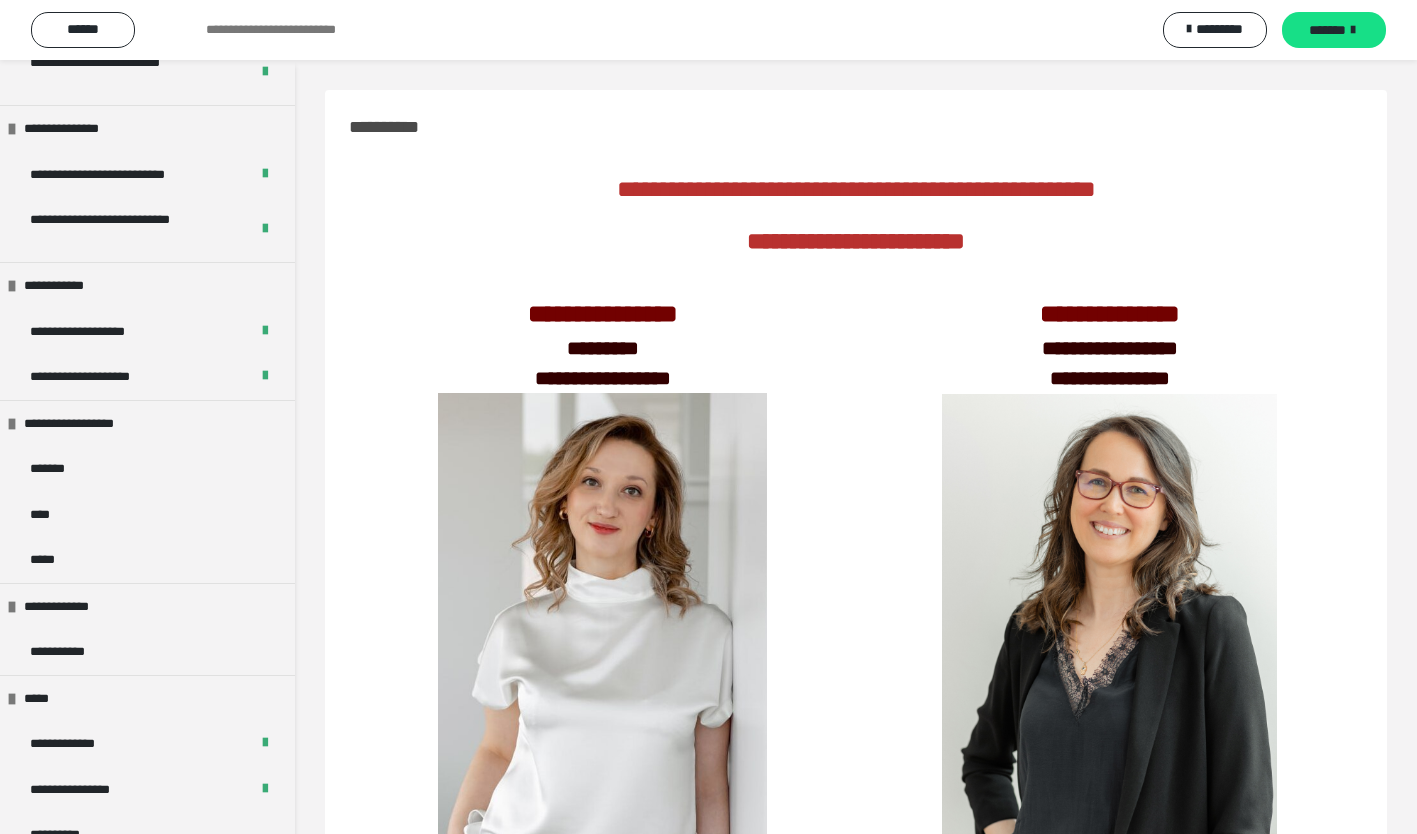 scroll, scrollTop: 1158, scrollLeft: 0, axis: vertical 